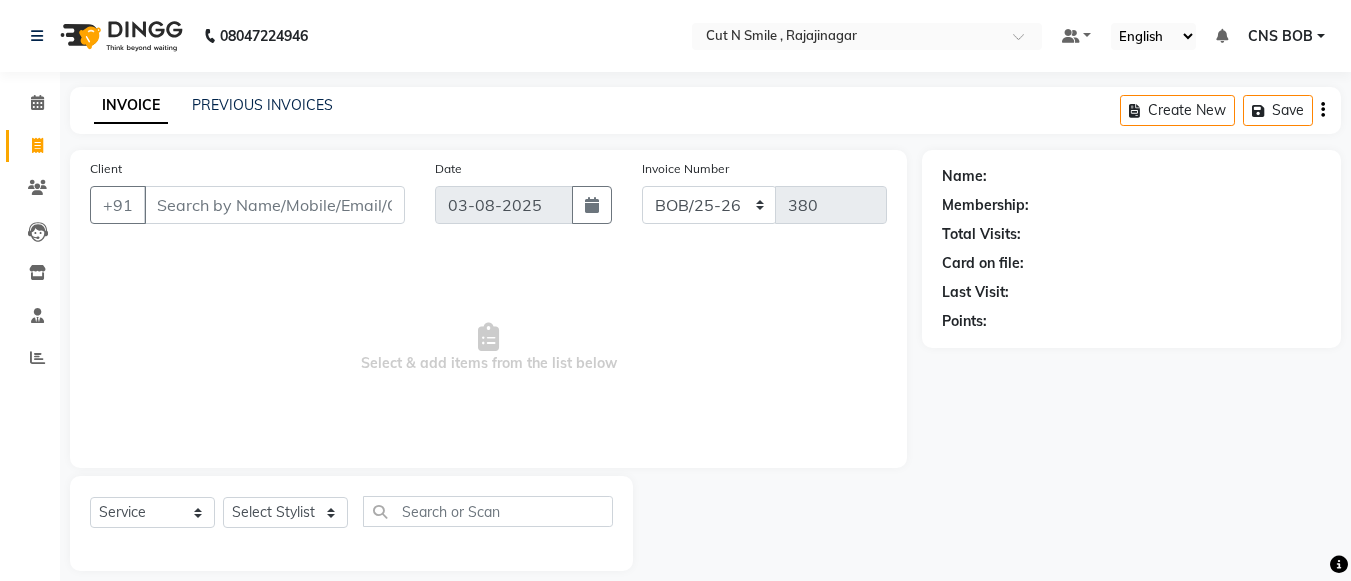 select on "service" 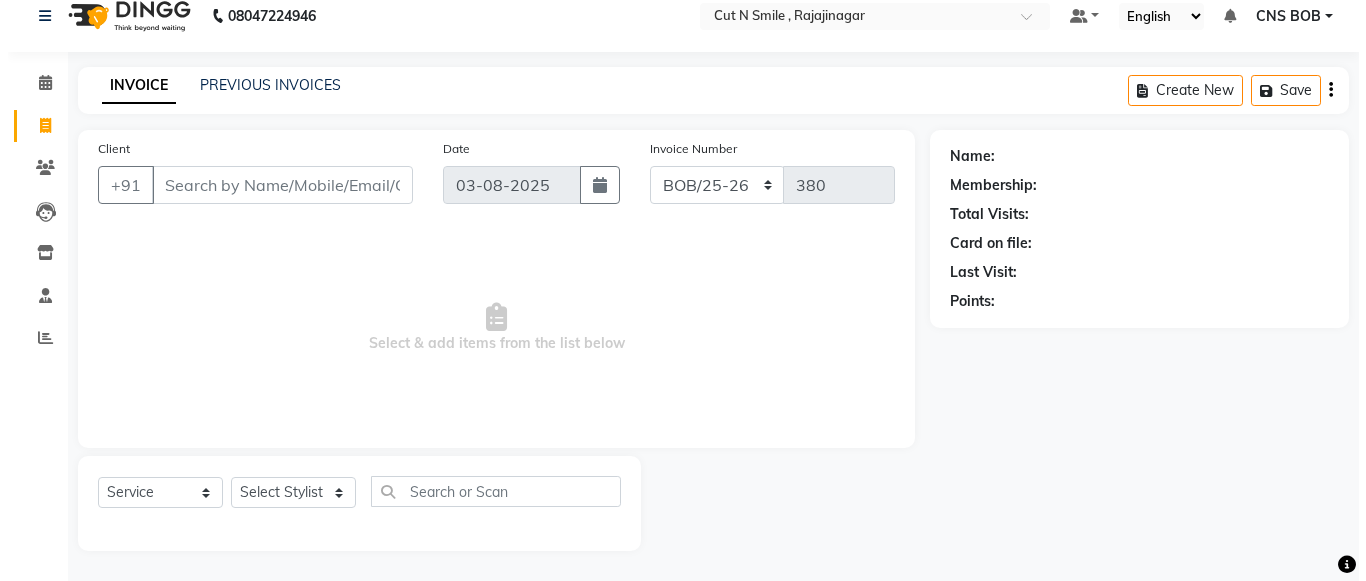 scroll, scrollTop: 0, scrollLeft: 0, axis: both 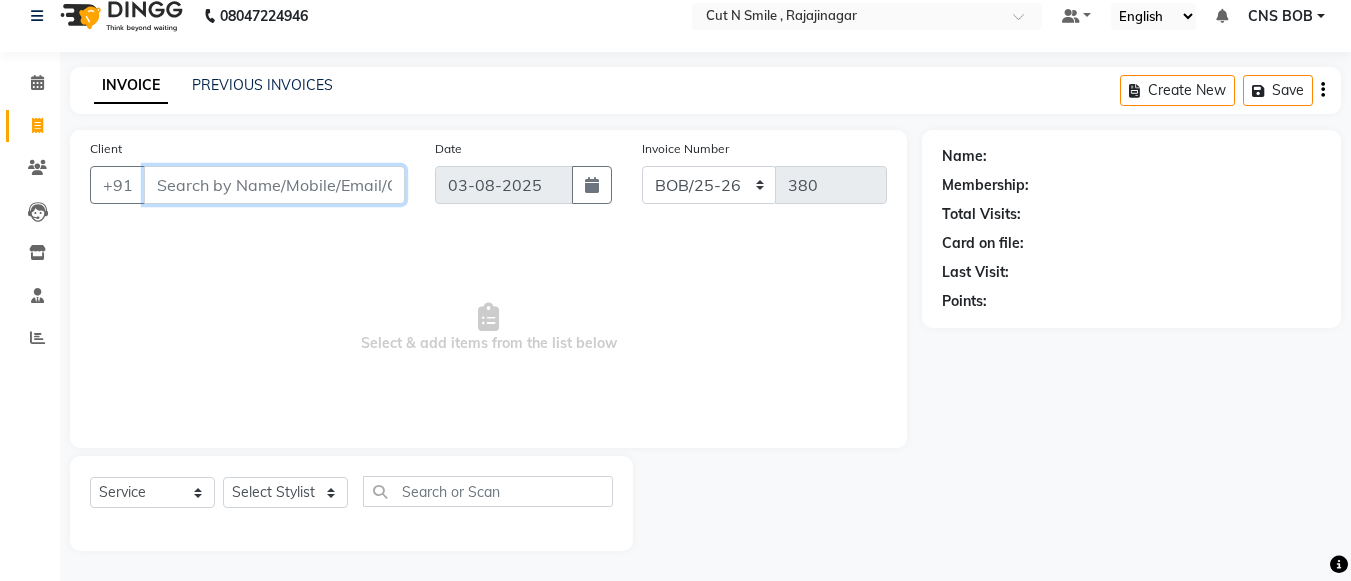 click on "Client" at bounding box center [274, 185] 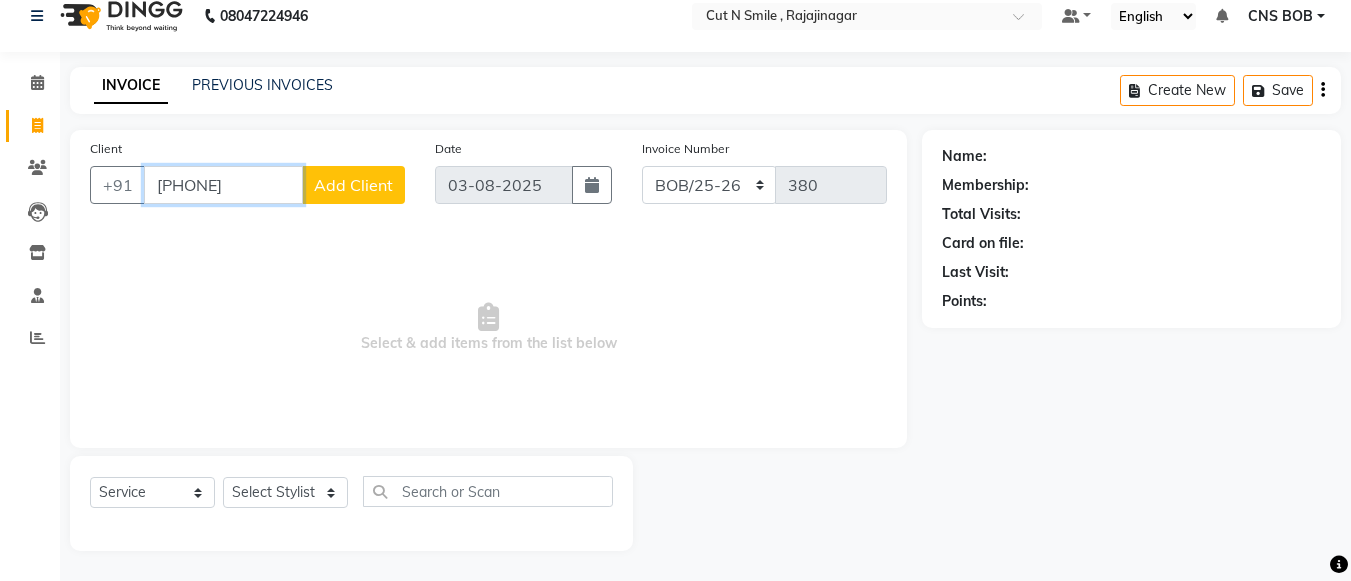 type on "[PHONE]" 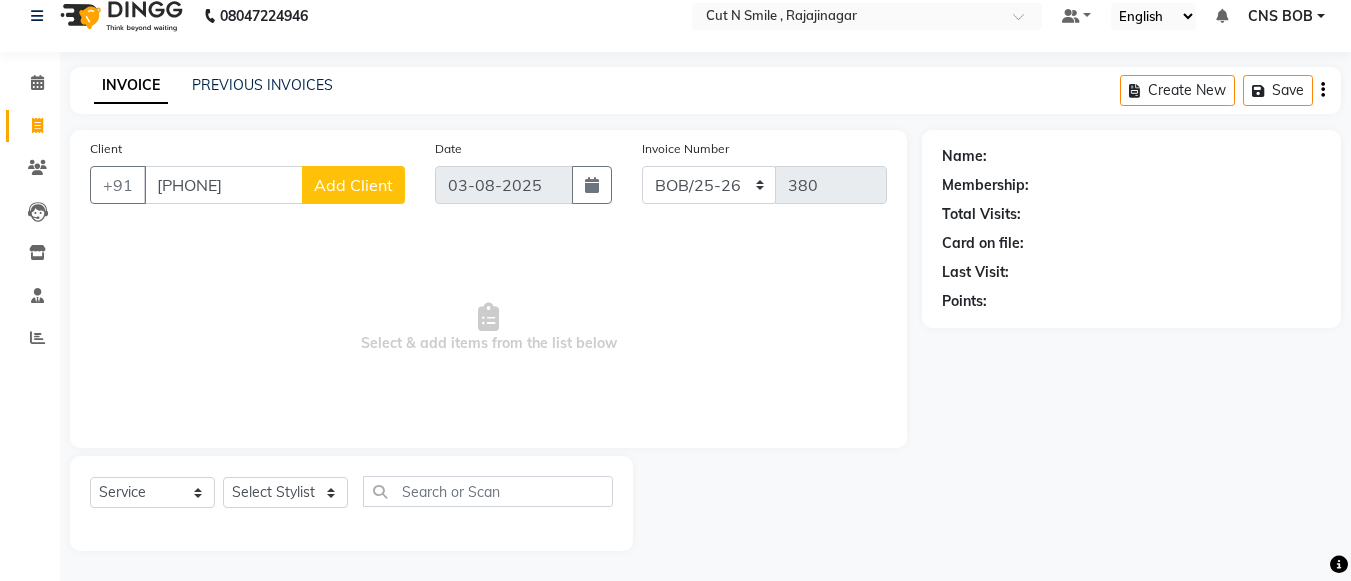 click on "Client +[COUNTRYCODE] [PHONE] Add Client" 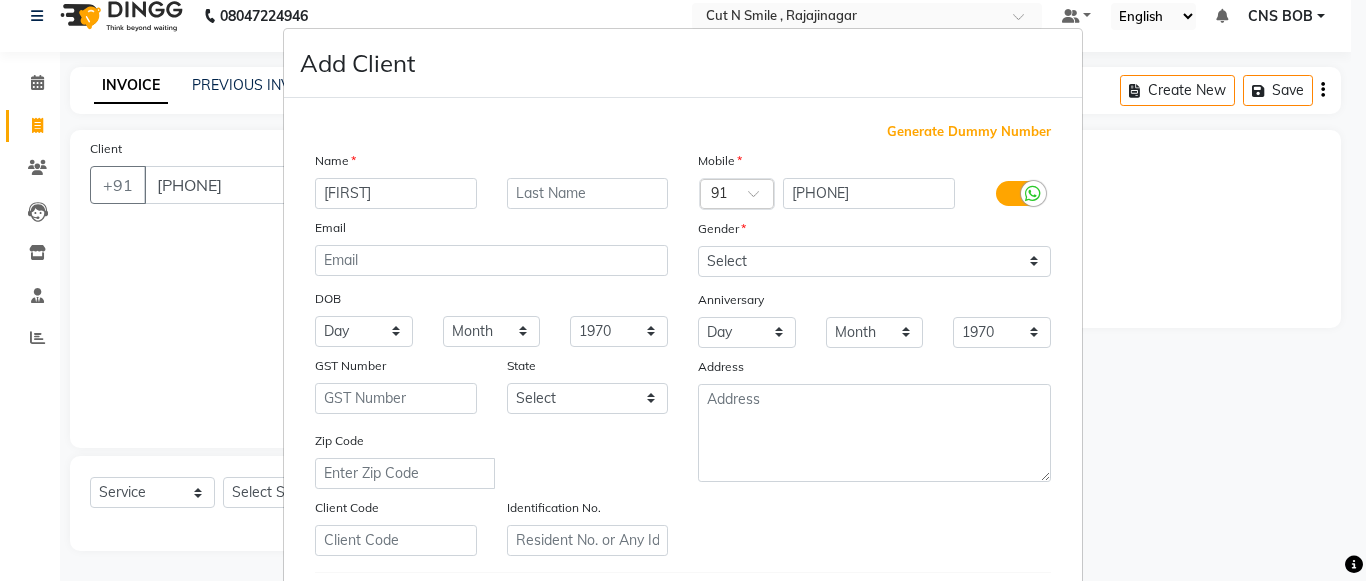 type on "[FIRST]" 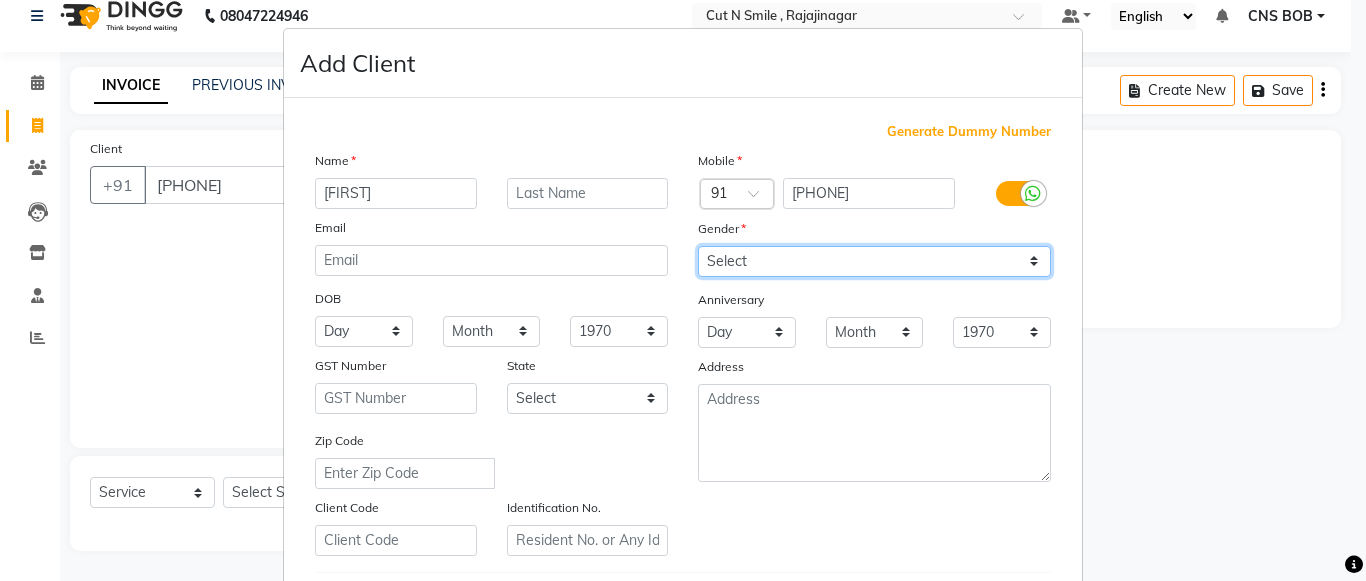 click on "Select Male Female Other Prefer Not To Say" at bounding box center [874, 261] 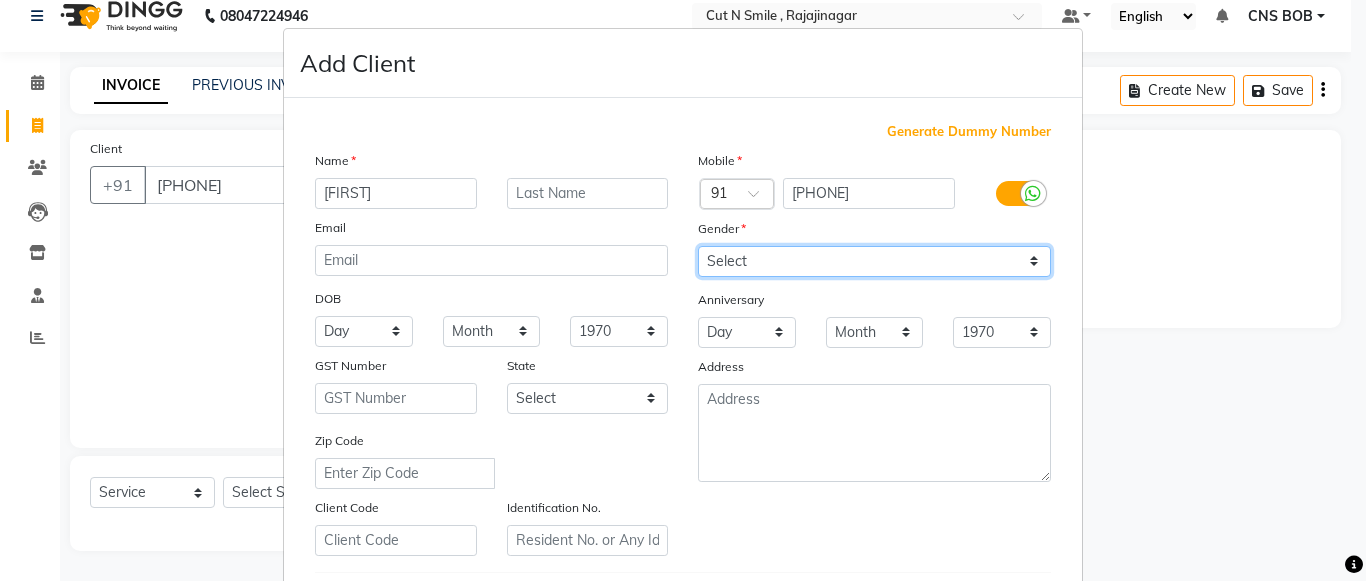 select on "female" 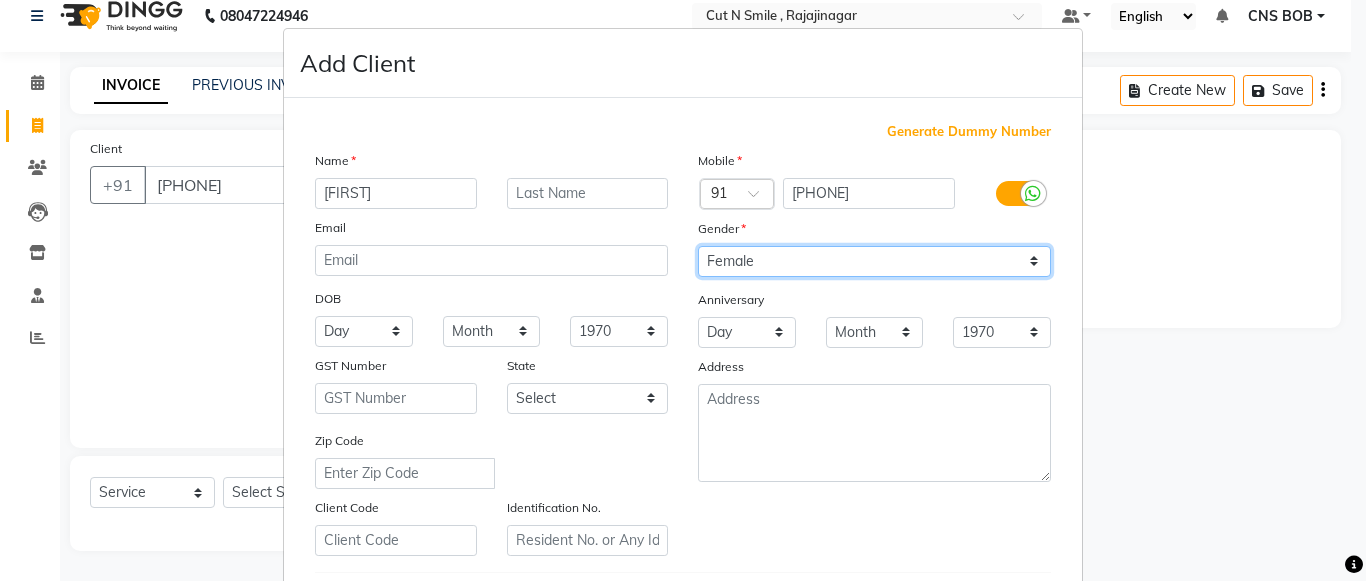 click on "Select Male Female Other Prefer Not To Say" at bounding box center (874, 261) 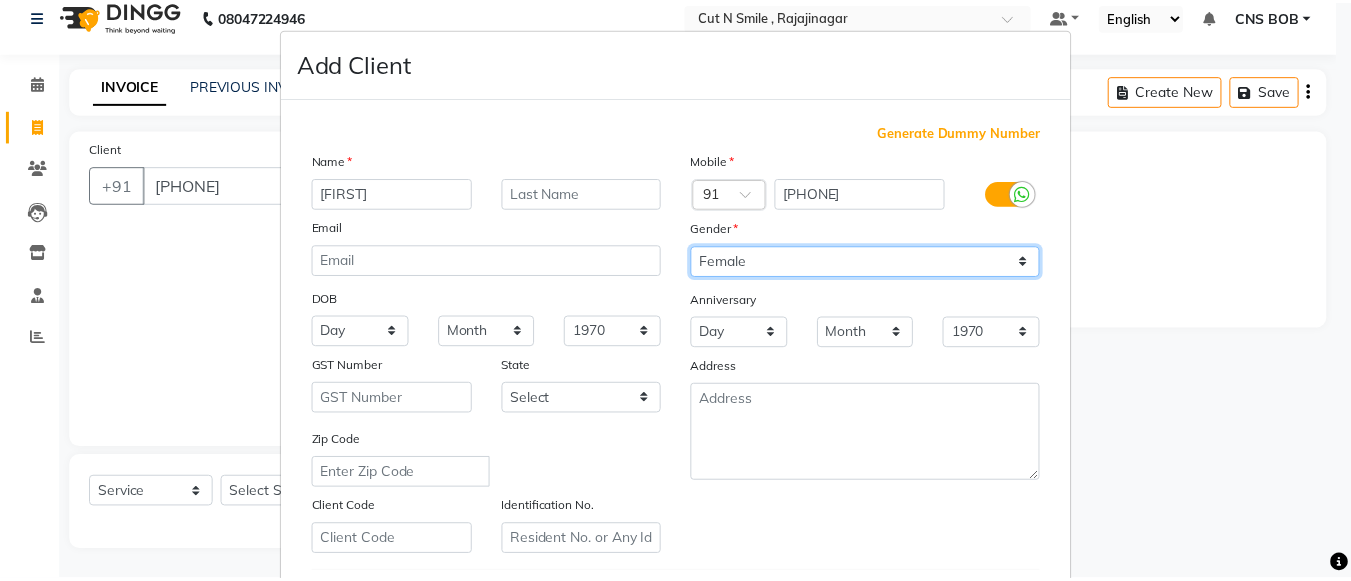 scroll, scrollTop: 342, scrollLeft: 0, axis: vertical 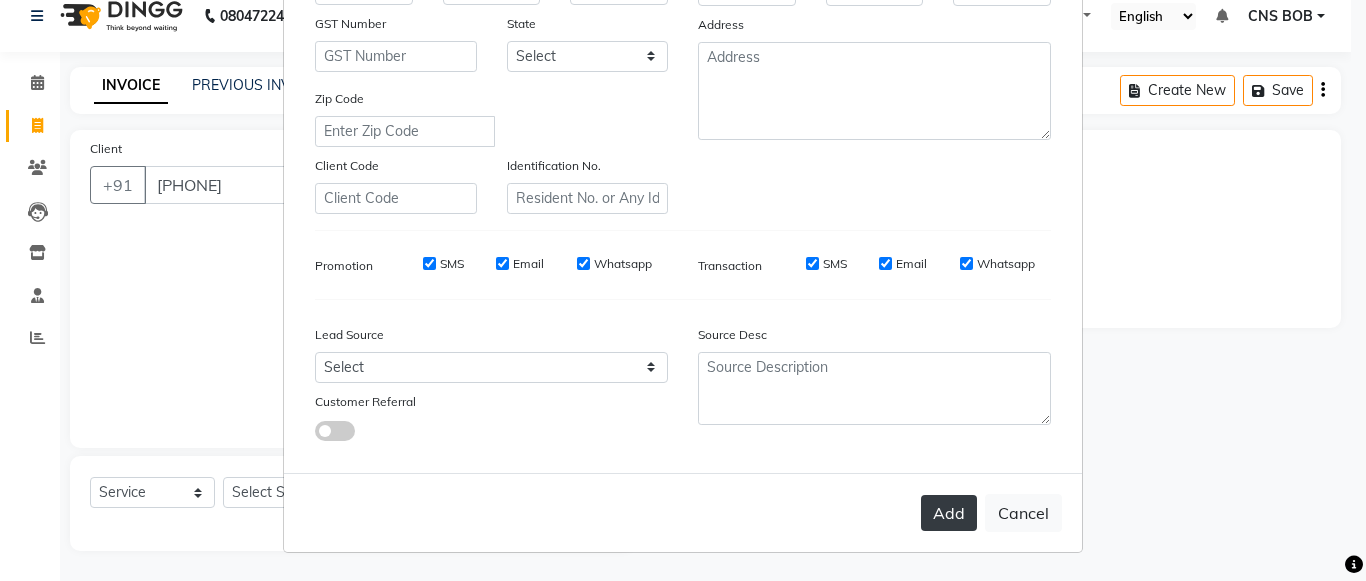 click on "Add" at bounding box center [949, 513] 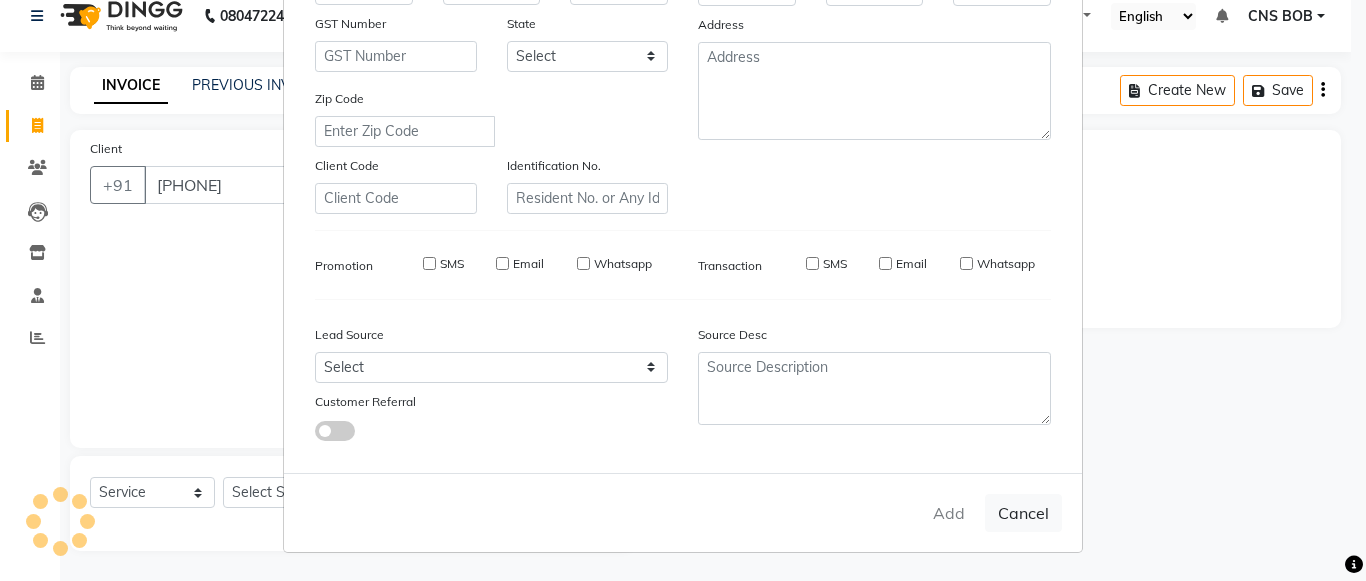 type 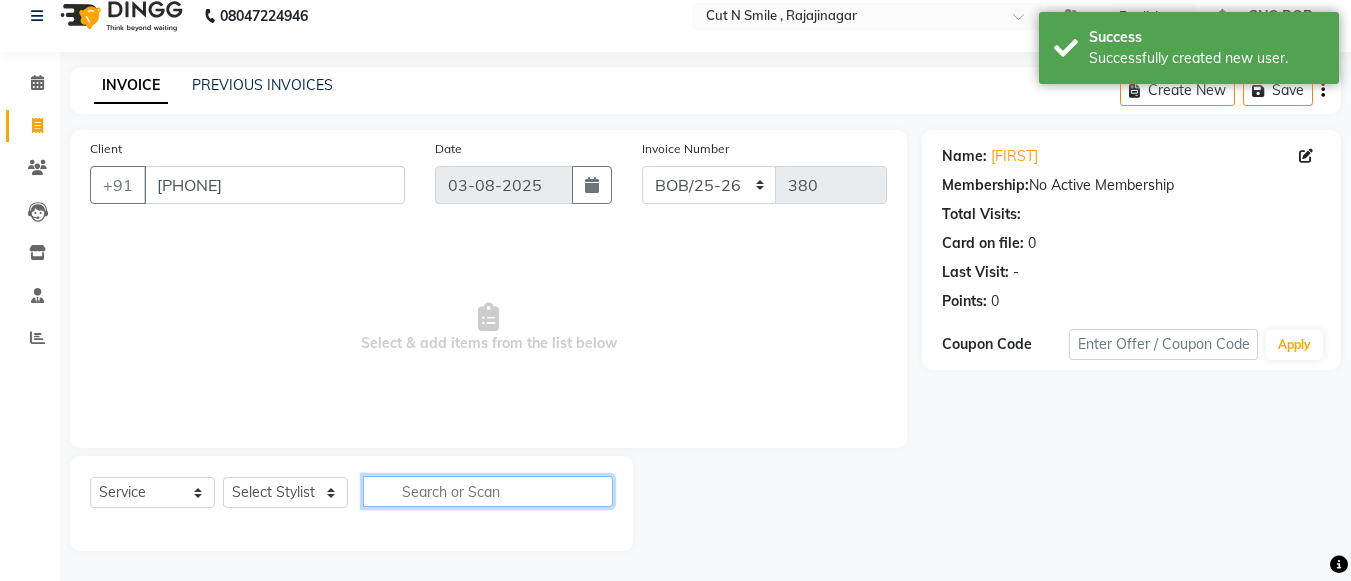 click 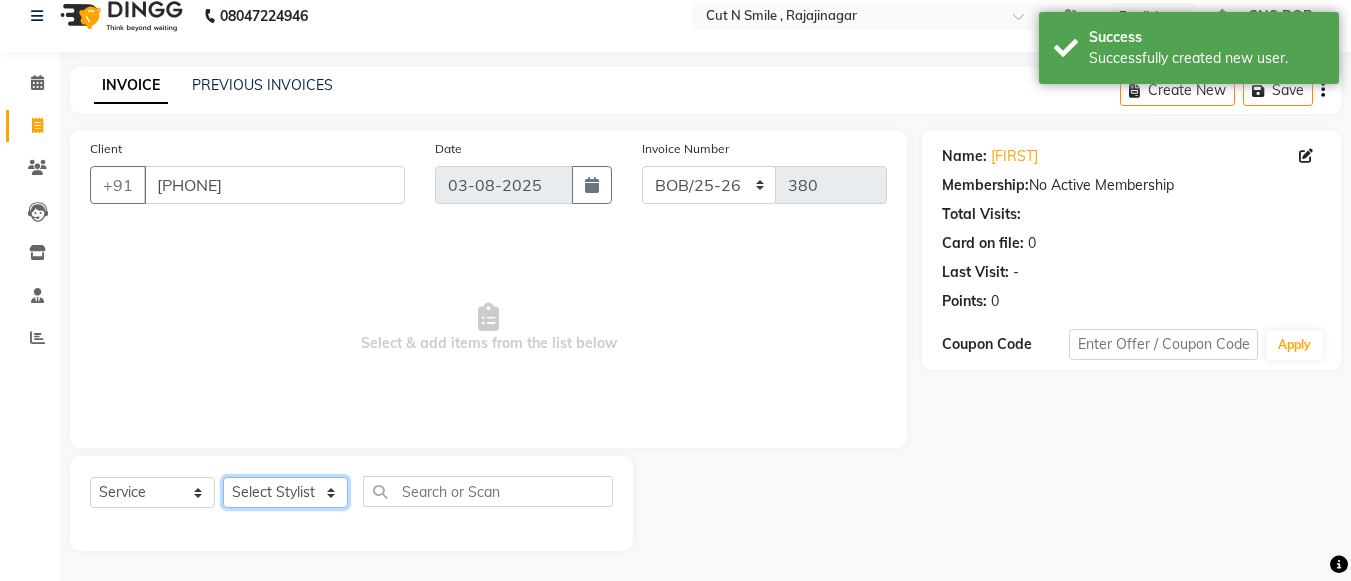 click on "Select Stylist Ali ML Ammu 3R Ankith VN Ash Mohammed 3R Atheek 3R Binitha 3R Bipana 4R CNS BOB  Cut N Smile 17M  Cut N Smile 3R Cut n Smile 4R Cut N Smile 9M Cut N Smile ML Cut N Smile V Fazil Ali 4R Govind VN Hema 4R Jayashree VN Karan VN Love 4R Mani Singh 3R Manu 4R  Muskaan VN Nadeem 4R N D M 4R NDM Alam 4R Noushad VN Pavan 4R Priya BOB Priyanka 3R Rahul 3R Ravi 3R Riya BOB Rohith 4R Roobina 3R Roopa 4R Rubina BOB Sahil Ahmed 3R Sahil Bhatti 4R Sameer 3R Sanajana BOB  Sanjana BOB Sarita VN Shaan 4R Shahid 4R Shakir VN Shanavaaz BOB Shiney 3R Shivu Raj 4R Srijana BOB Sunil Laddi 4R Sunny VN Supriya BOB Sushmitha 4R Vakeel 3R Varas 4R Varas BOB Vishwa VN" 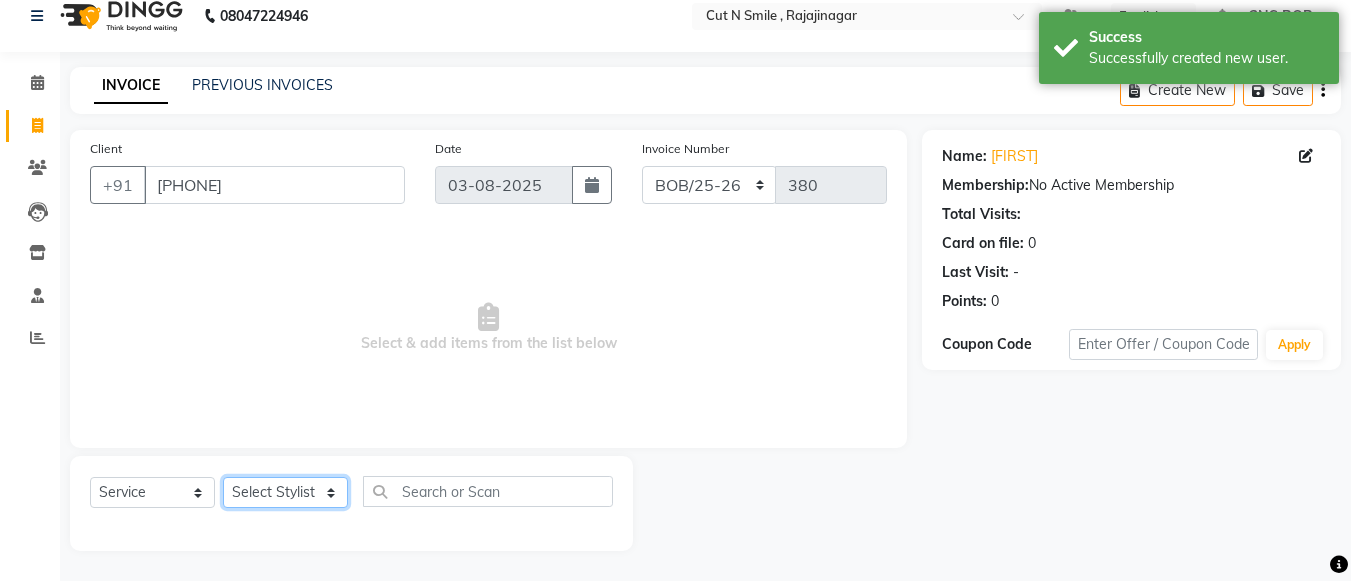 select on "[NUMBER]" 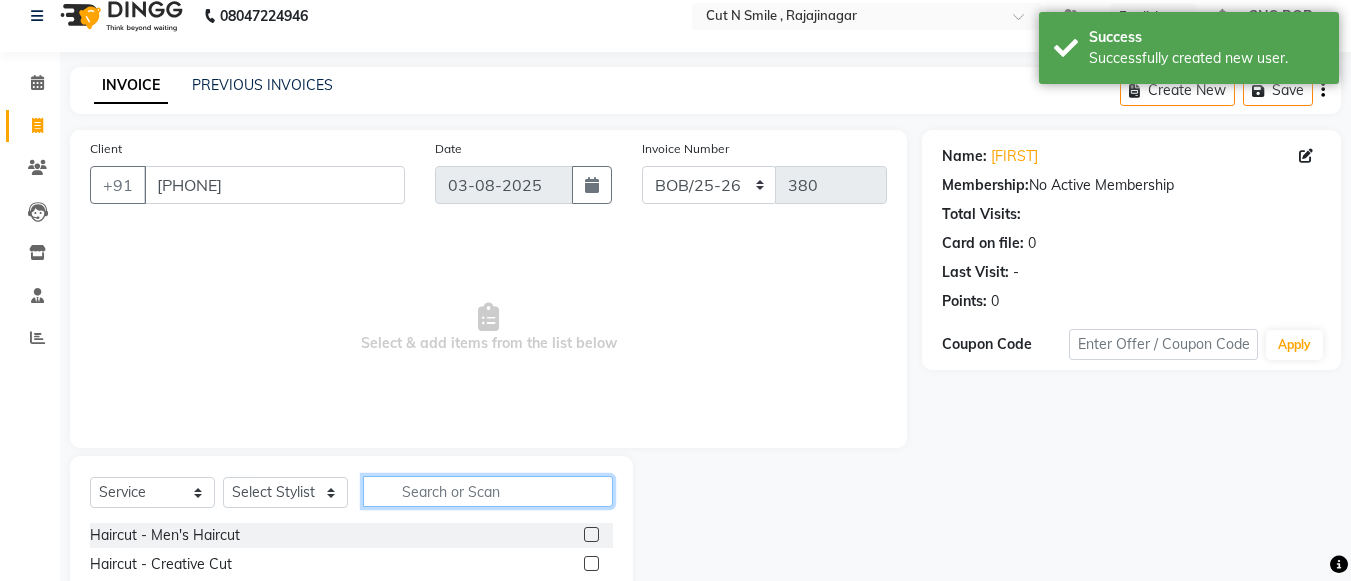 click 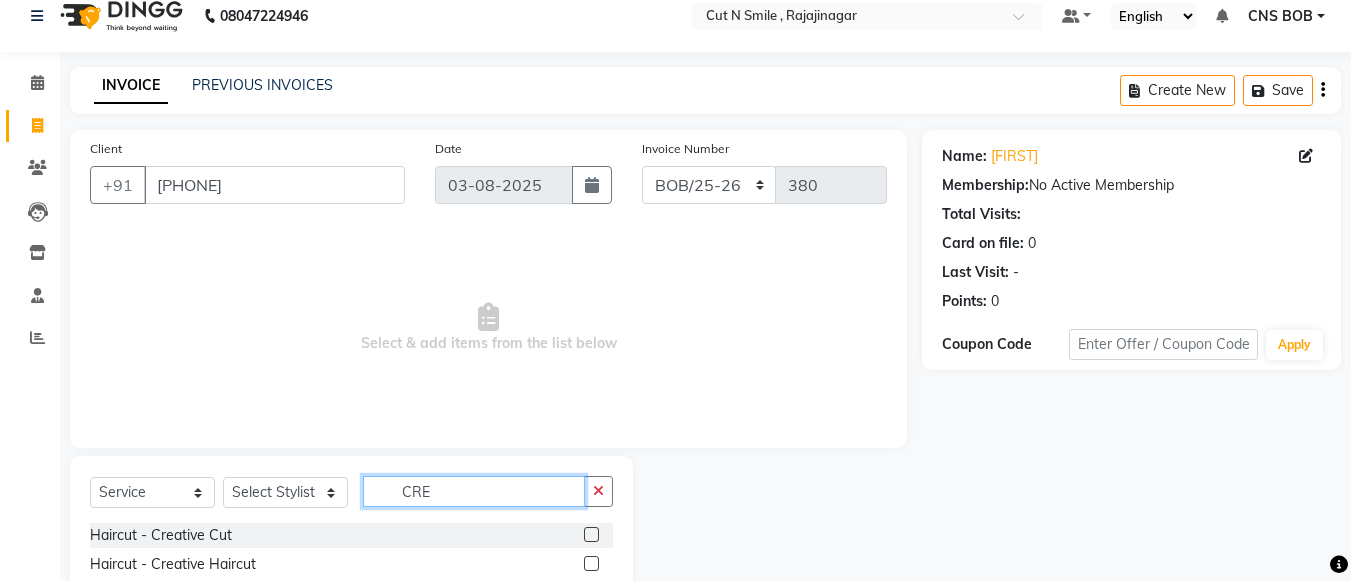 scroll, scrollTop: 165, scrollLeft: 0, axis: vertical 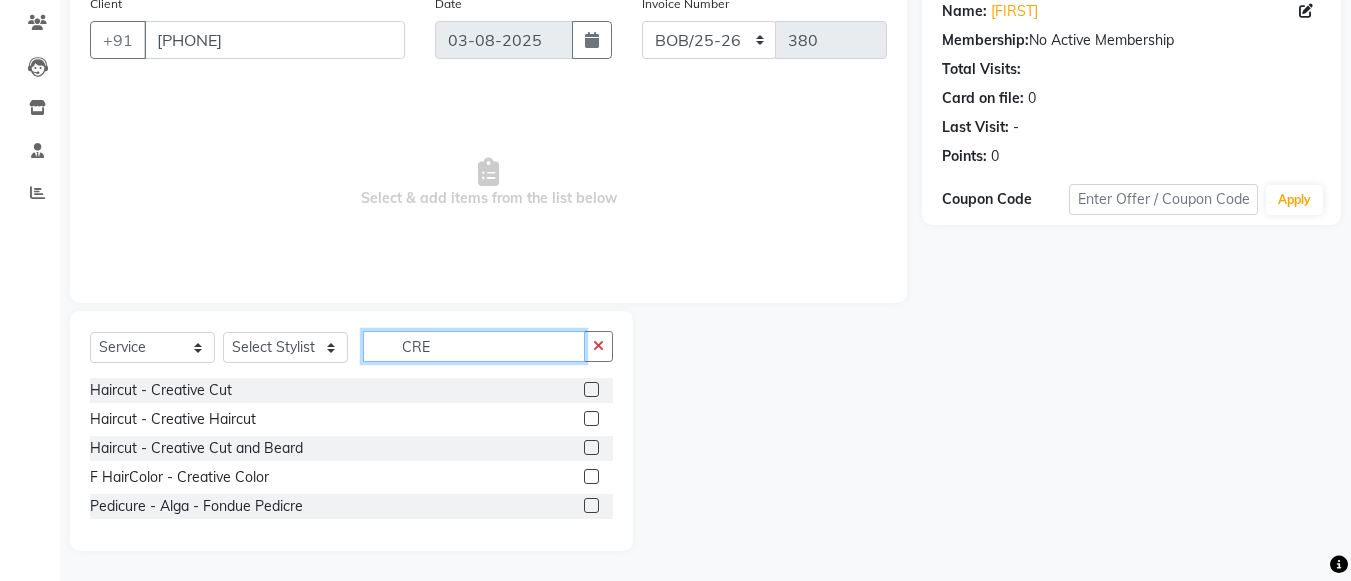 type on "CRE" 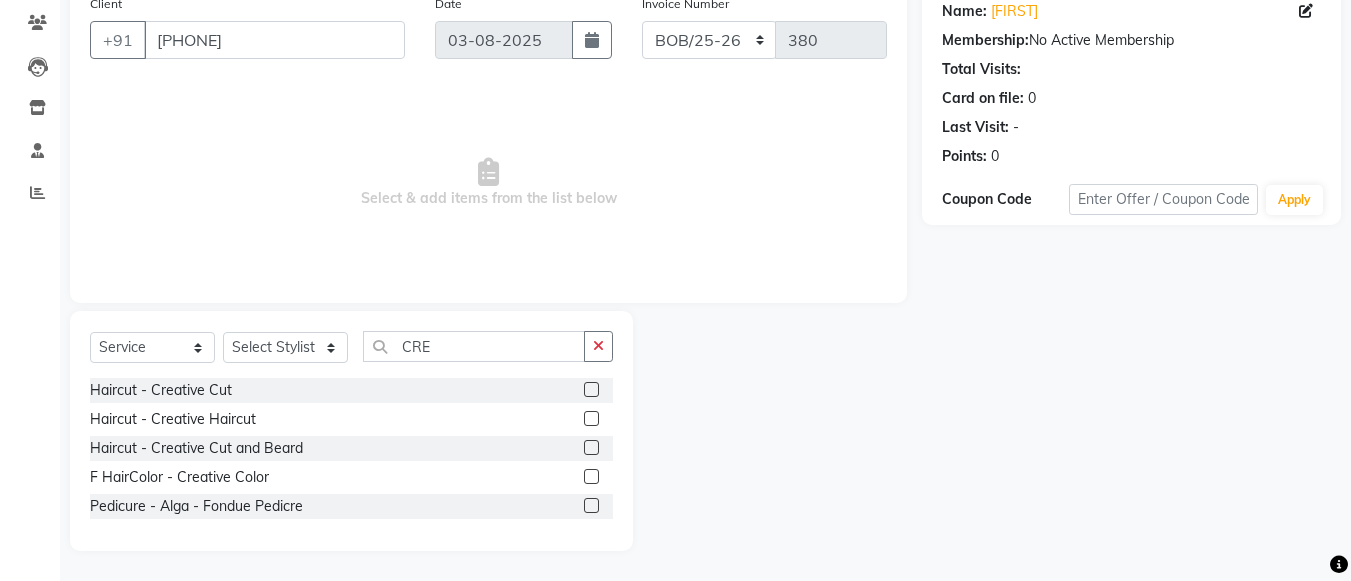 click 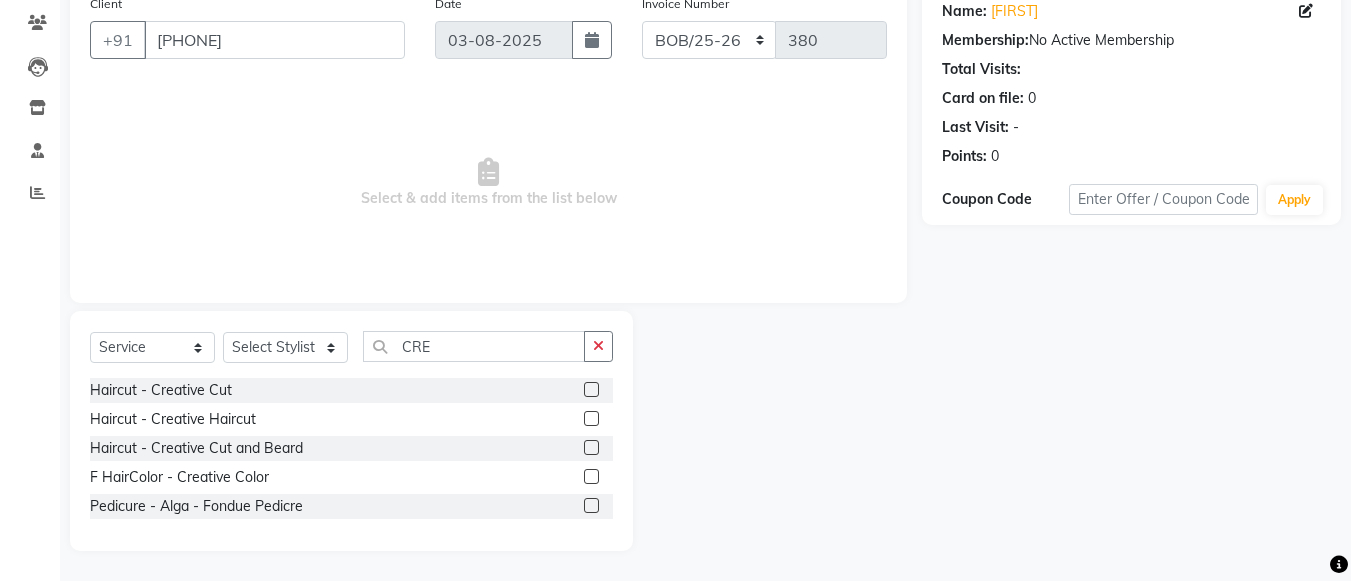 click on "Haircut - Creative Haircut" 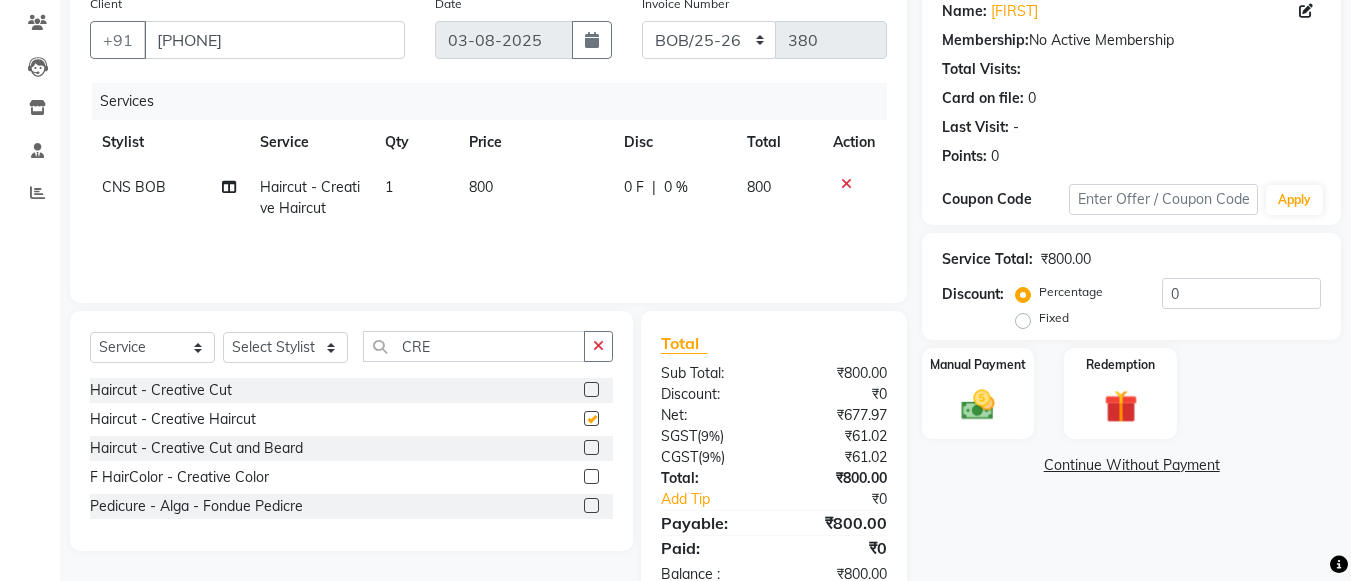 checkbox on "false" 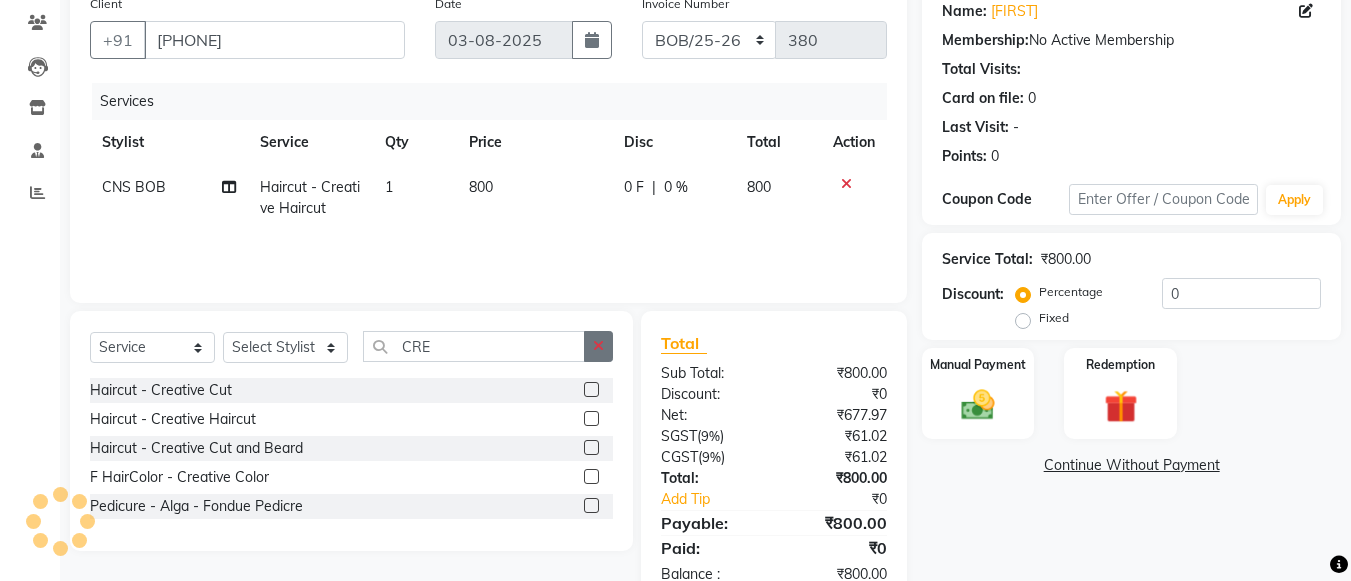 click 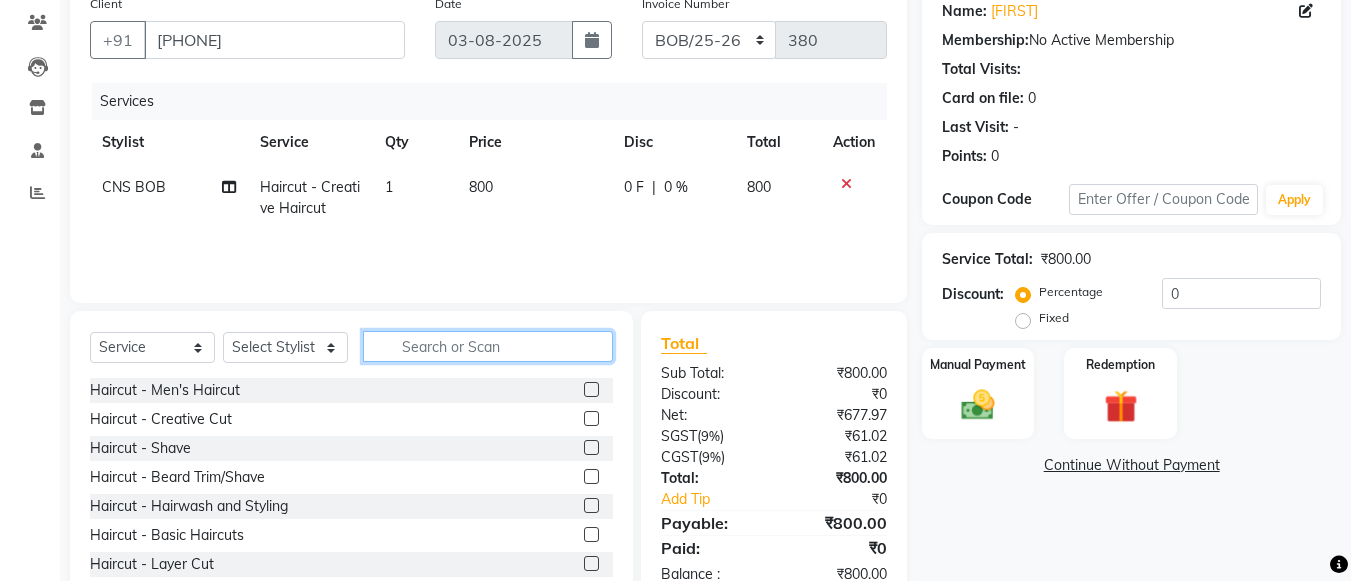 drag, startPoint x: 539, startPoint y: 349, endPoint x: 627, endPoint y: 345, distance: 88.09086 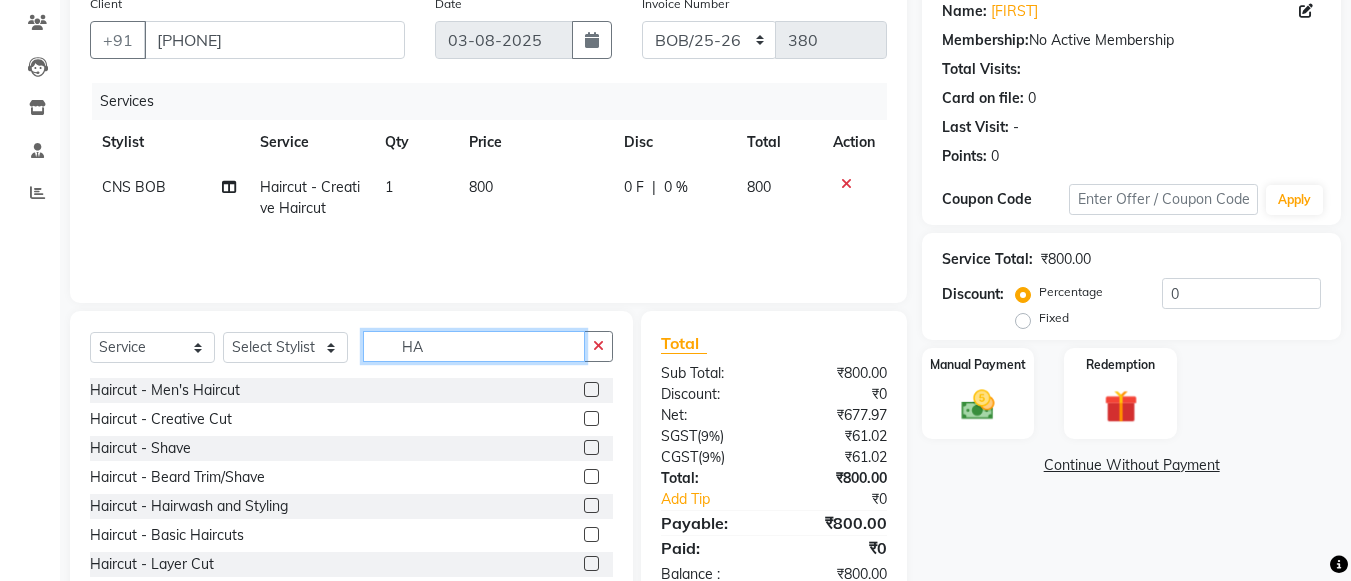 type on "HA" 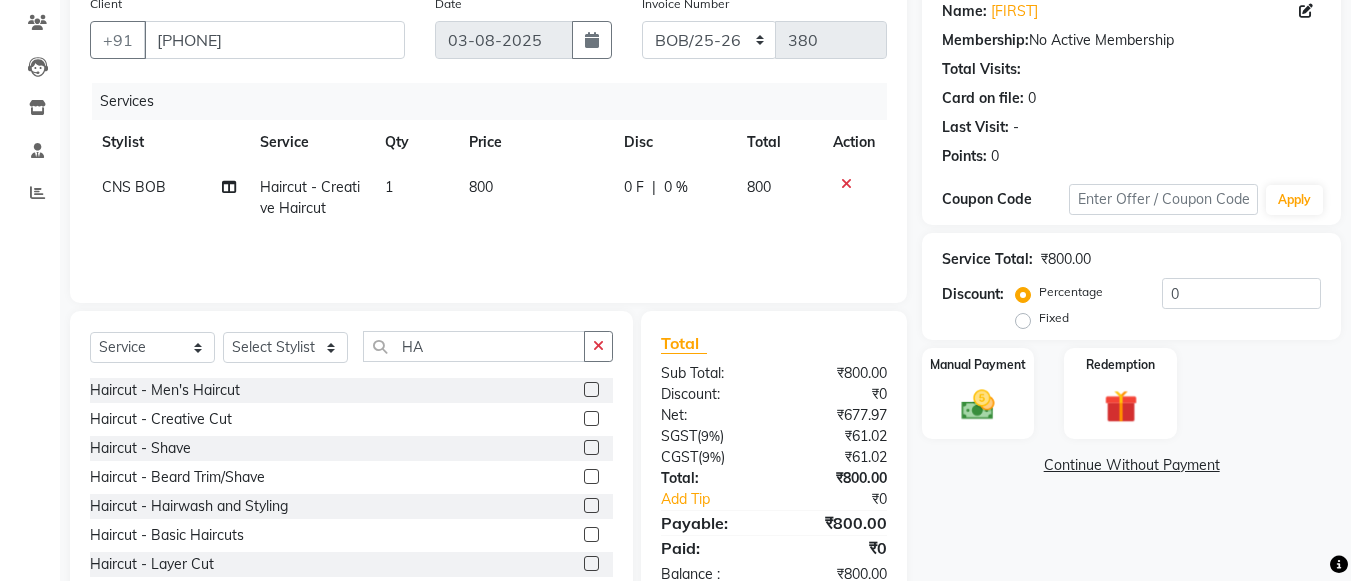 click 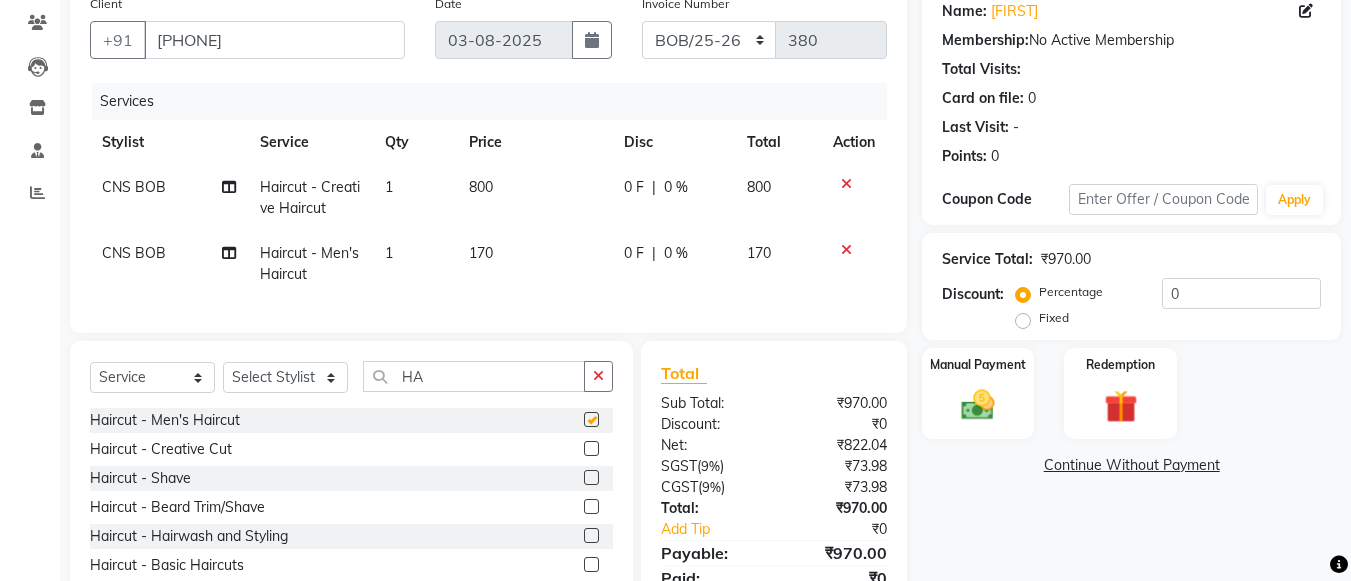 checkbox on "false" 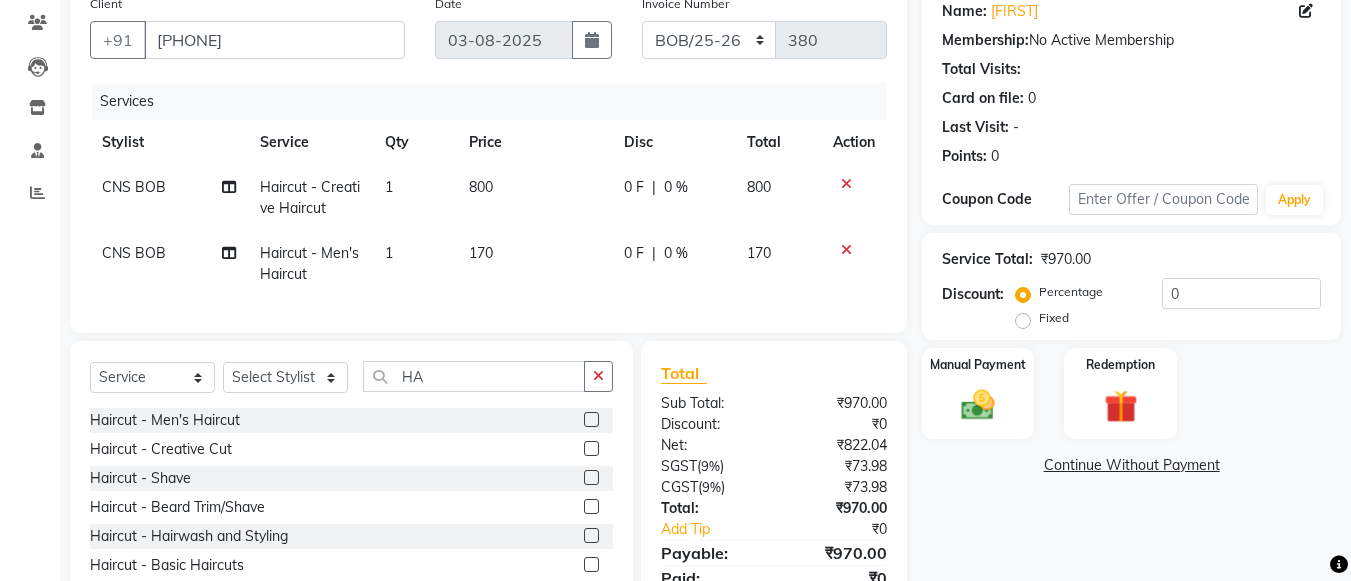 click on "170" 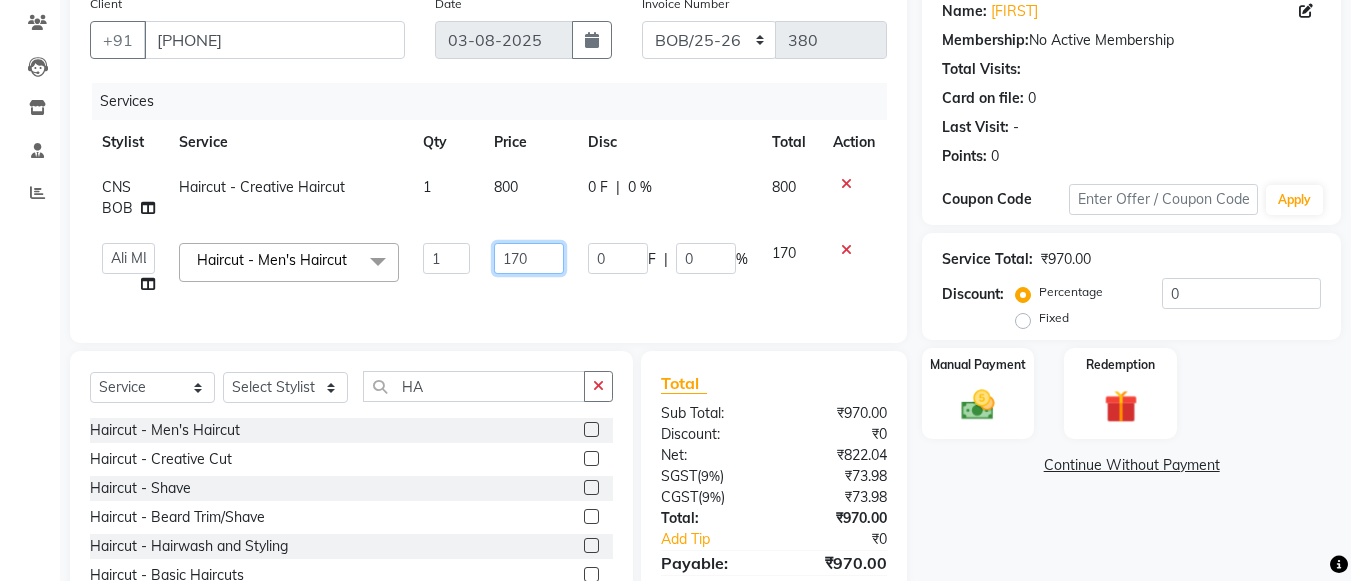 click on "170" 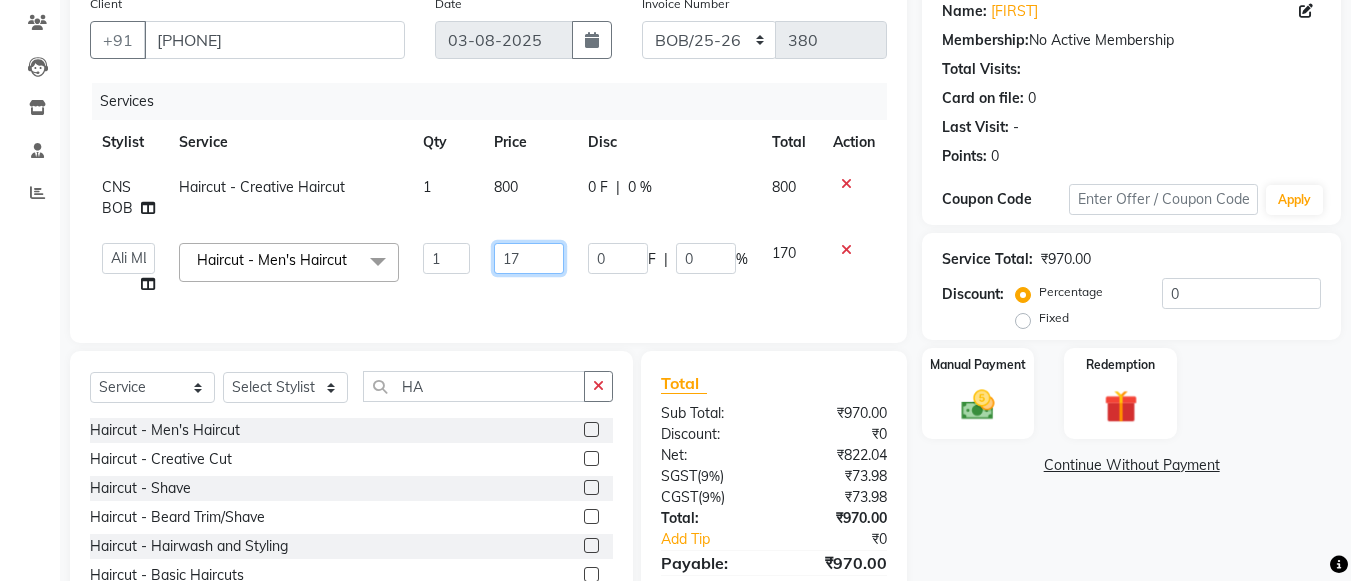 type on "1" 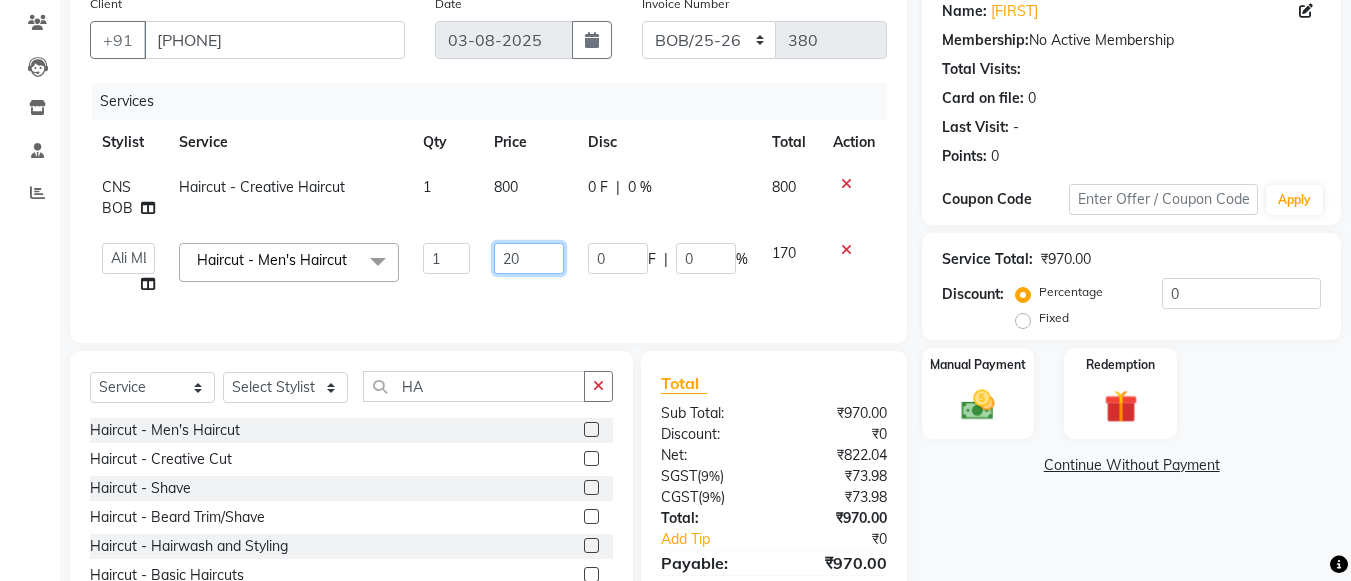 type on "200" 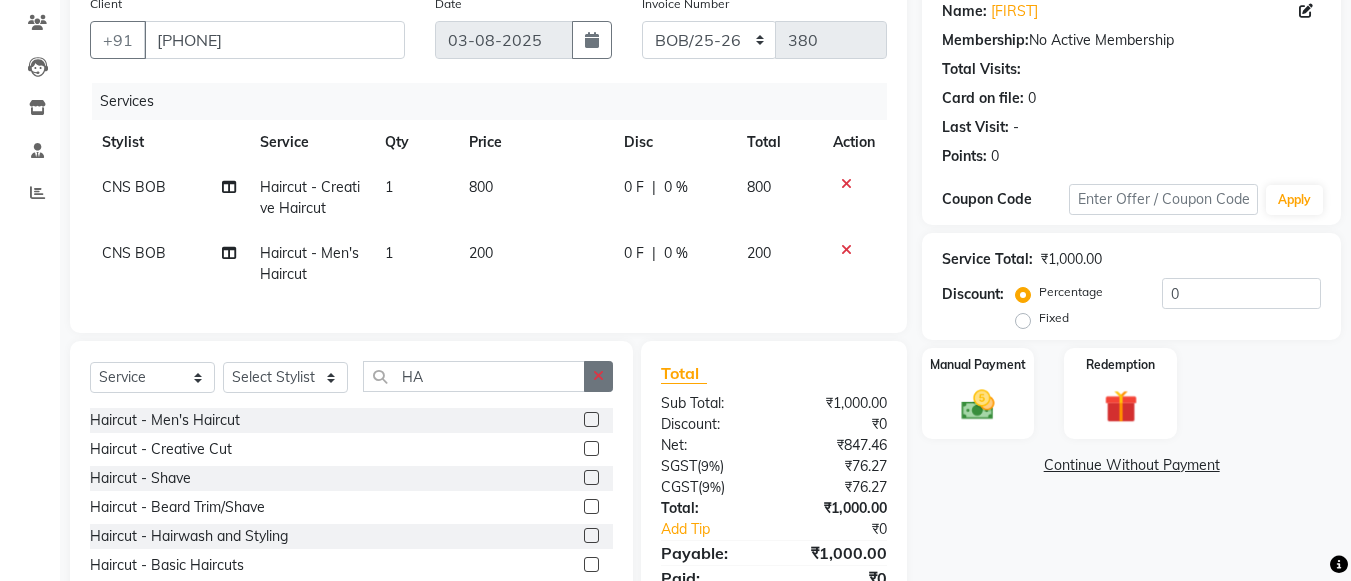 click 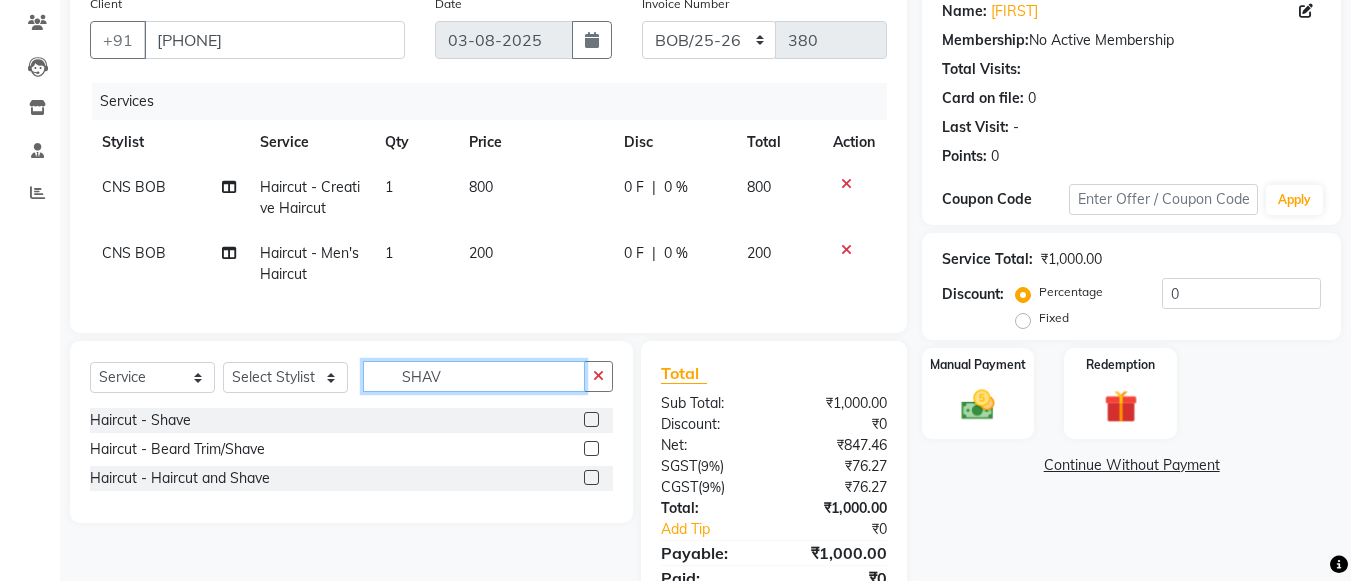 type on "SHAV" 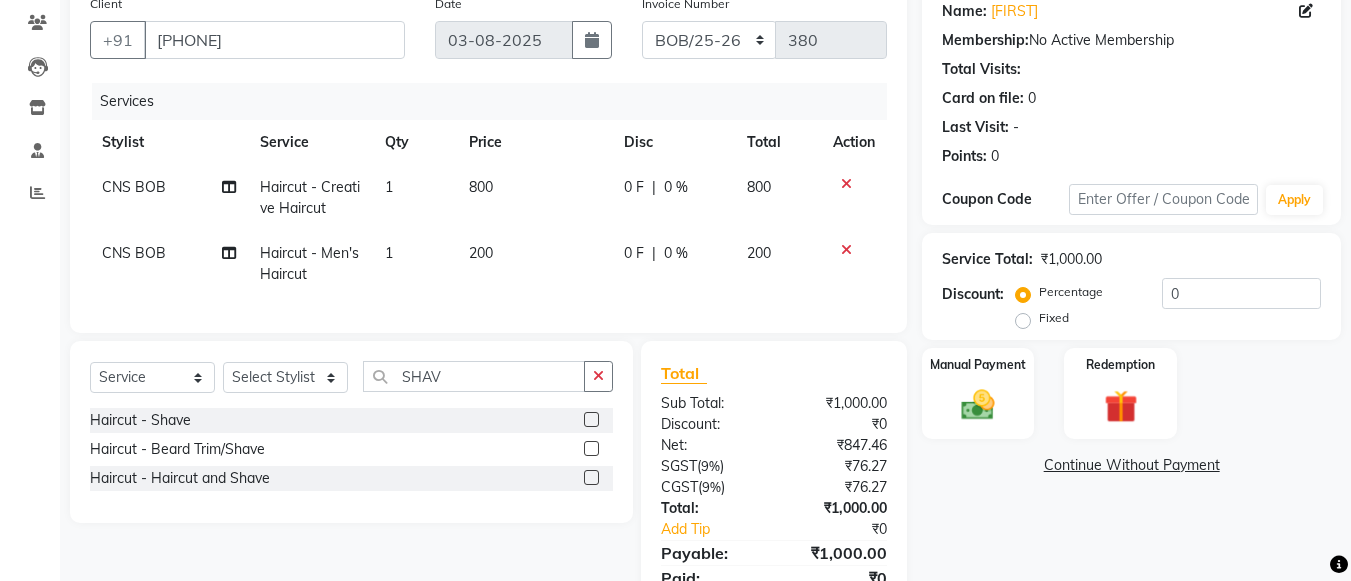 click 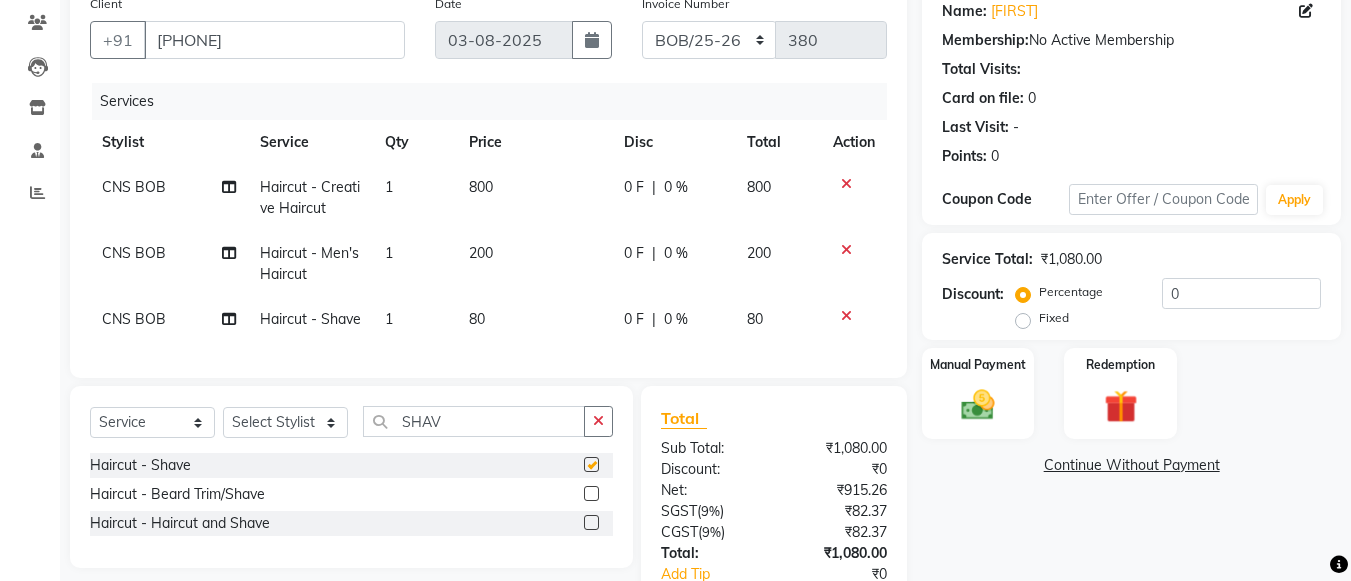 checkbox on "false" 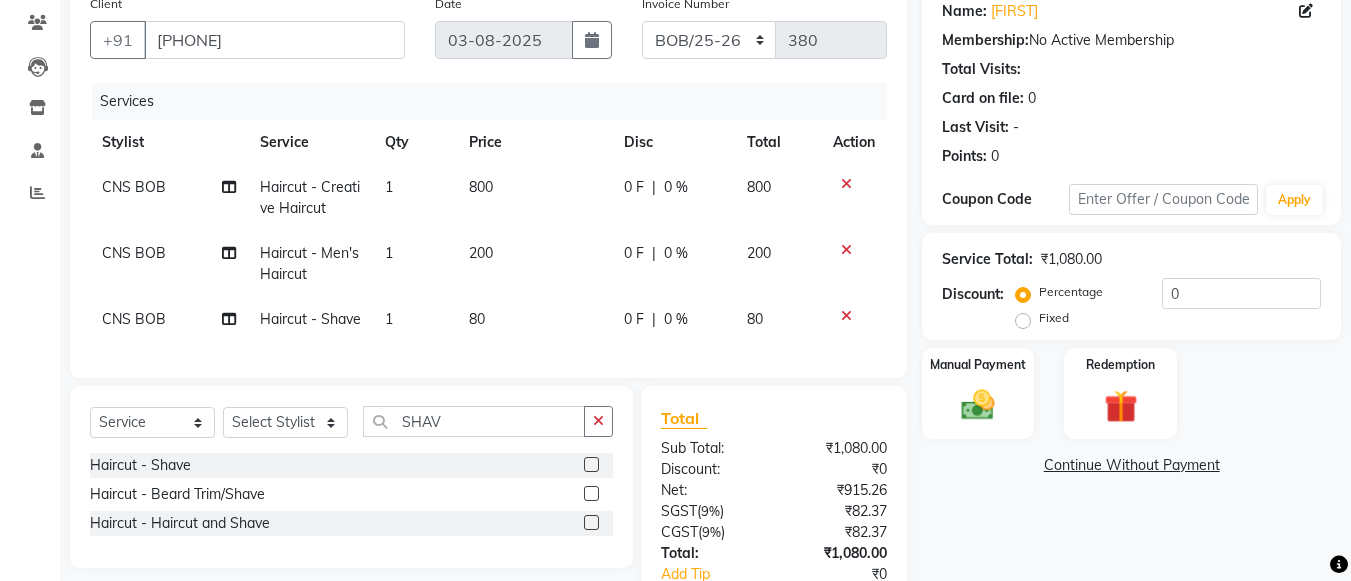 click 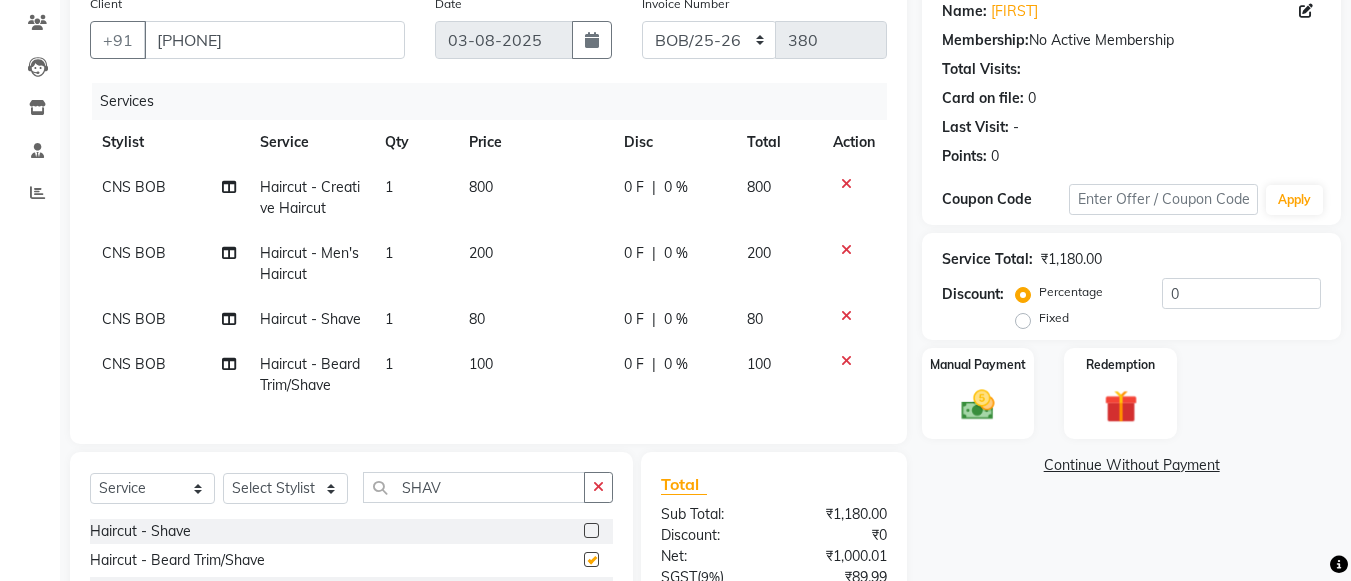 checkbox on "false" 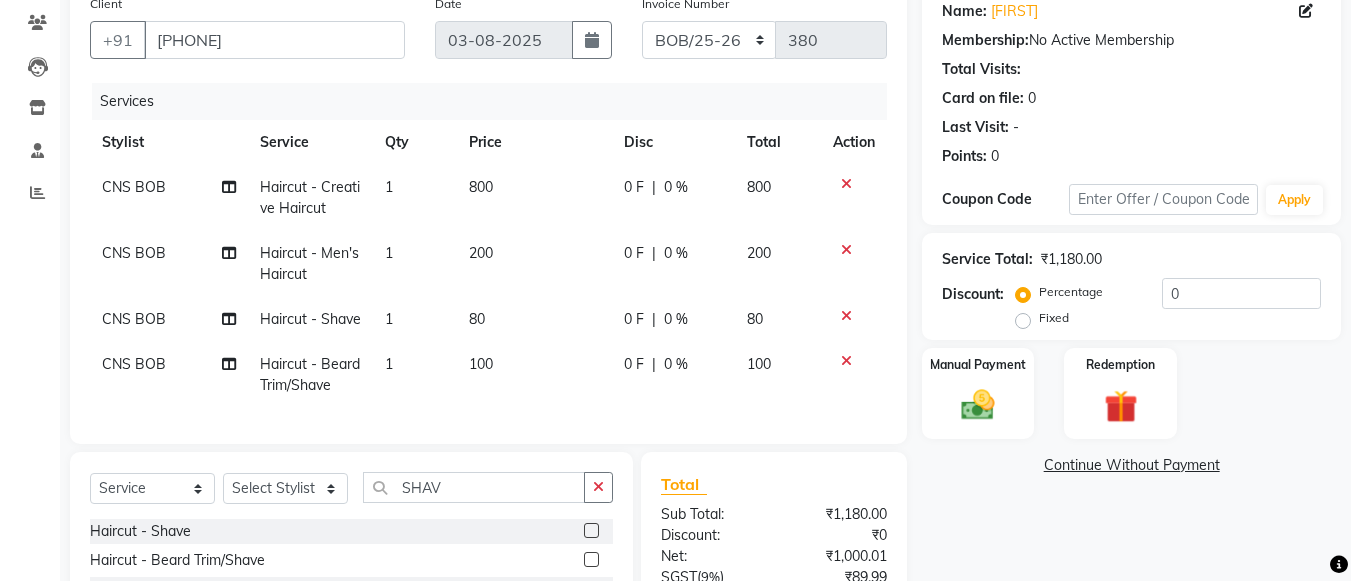 click 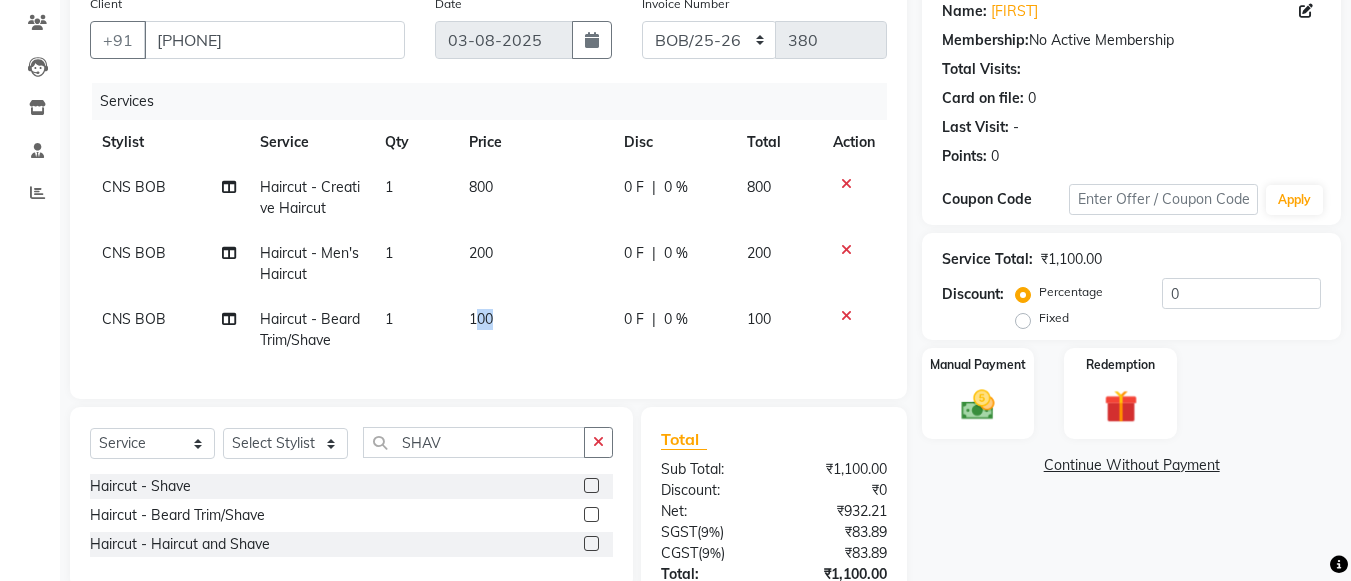 drag, startPoint x: 480, startPoint y: 332, endPoint x: 497, endPoint y: 309, distance: 28.600698 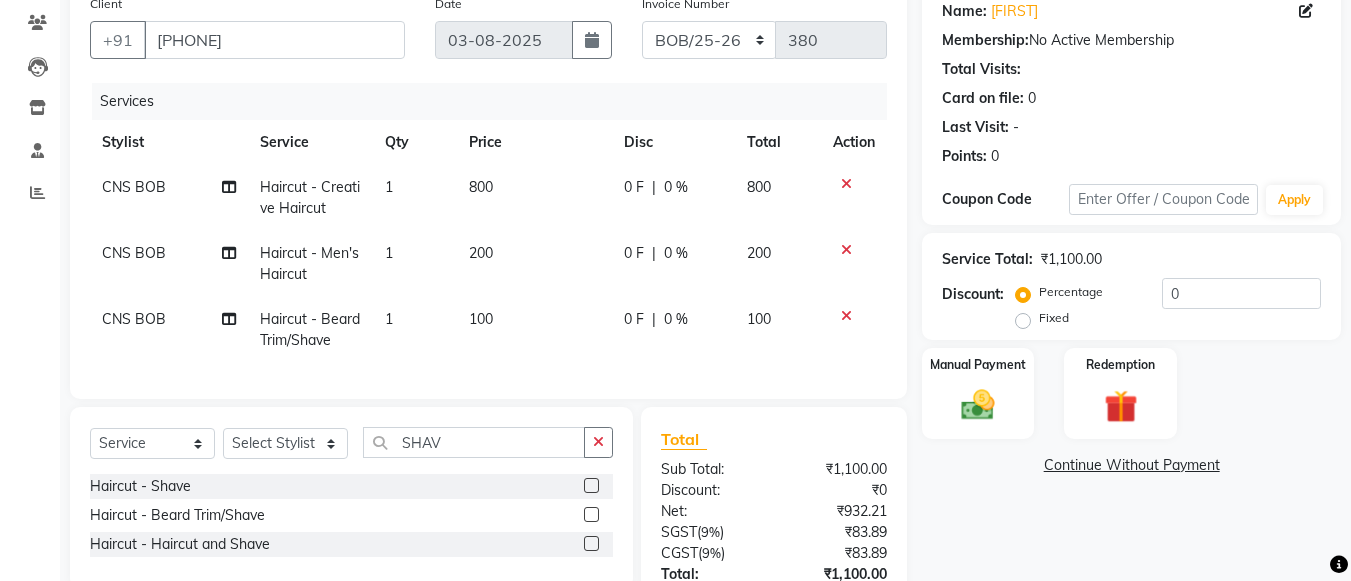 select on "[NUMBER]" 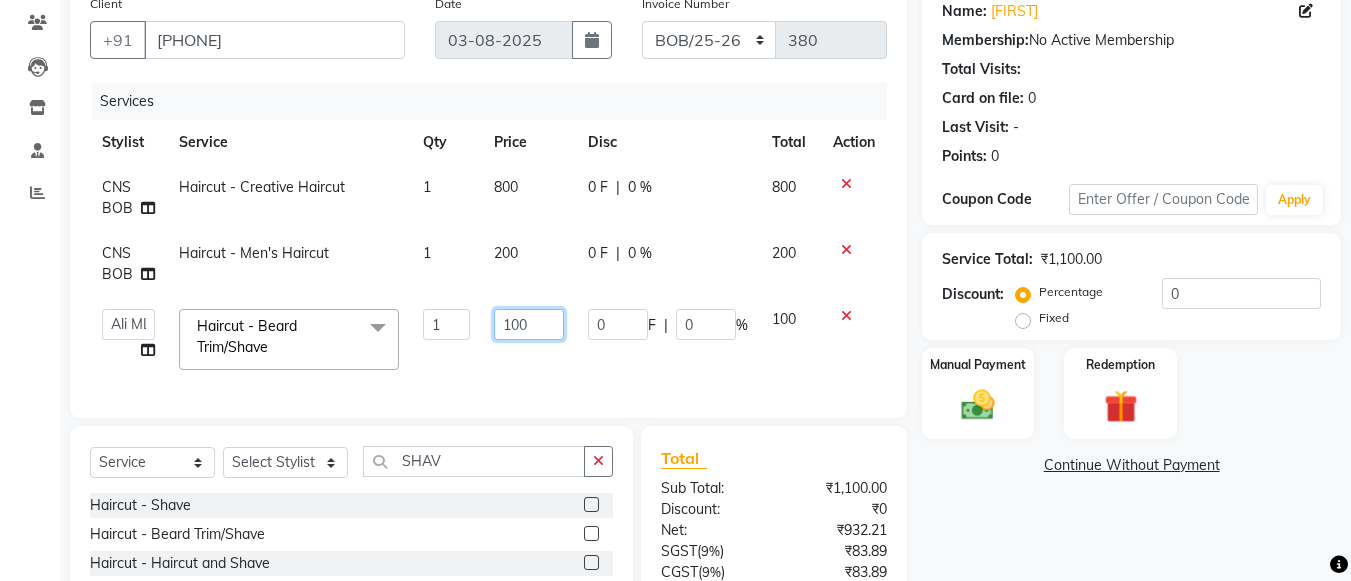 click on "100" 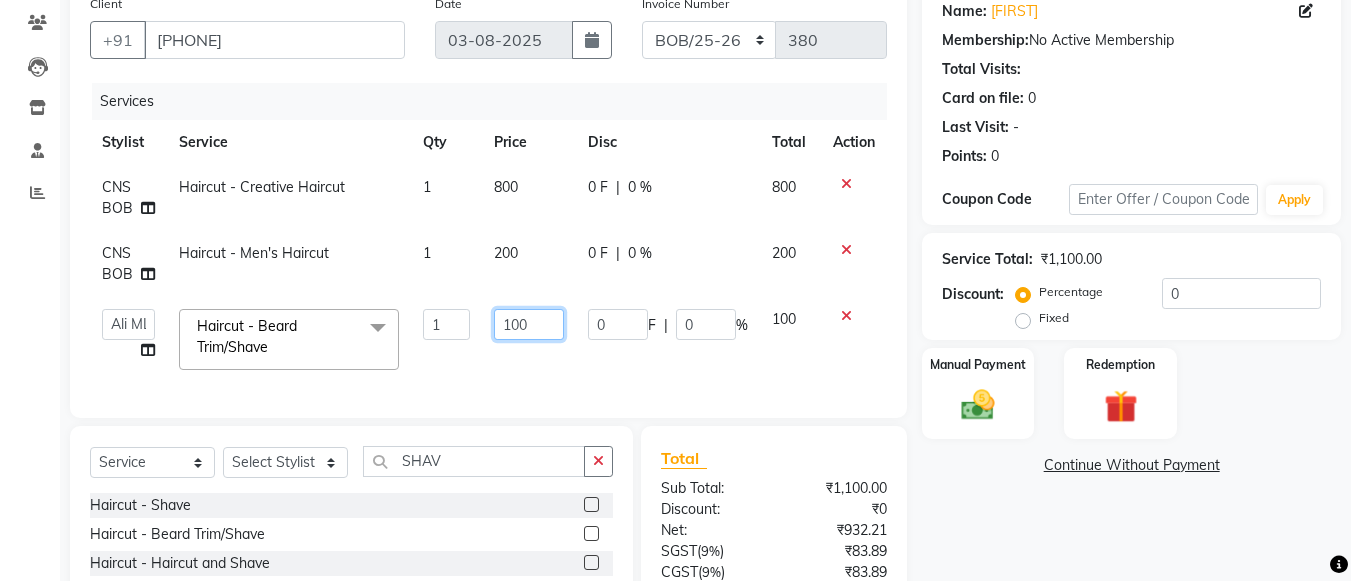 click on "100" 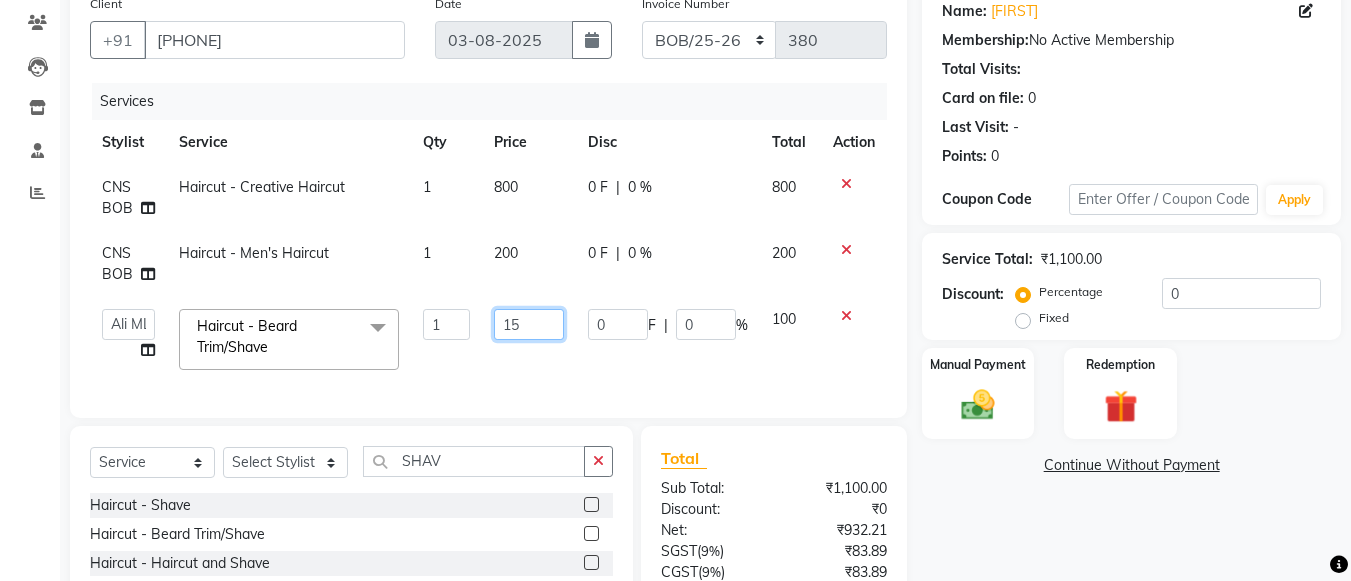 type on "1" 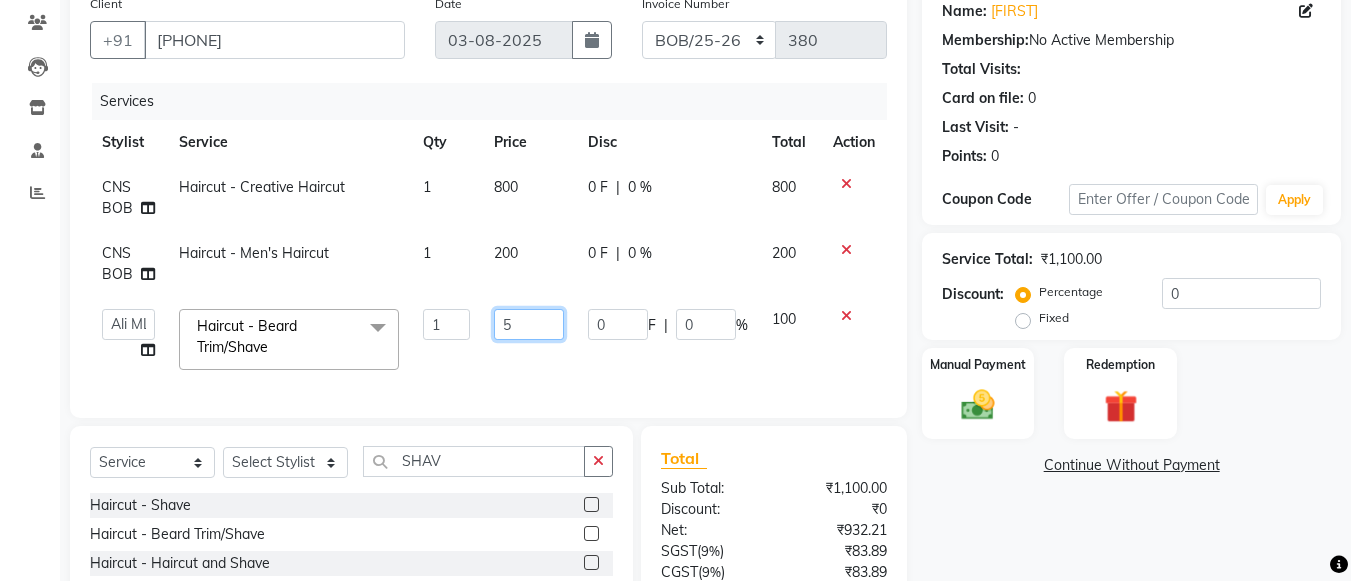 type on "50" 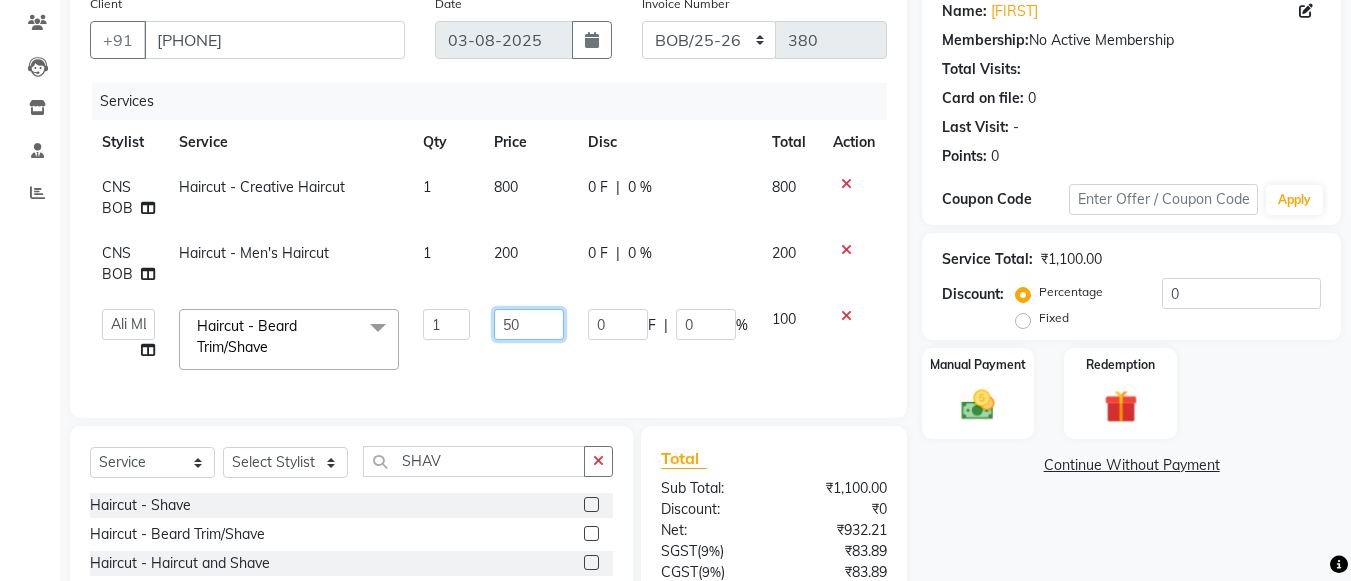 scroll, scrollTop: 349, scrollLeft: 0, axis: vertical 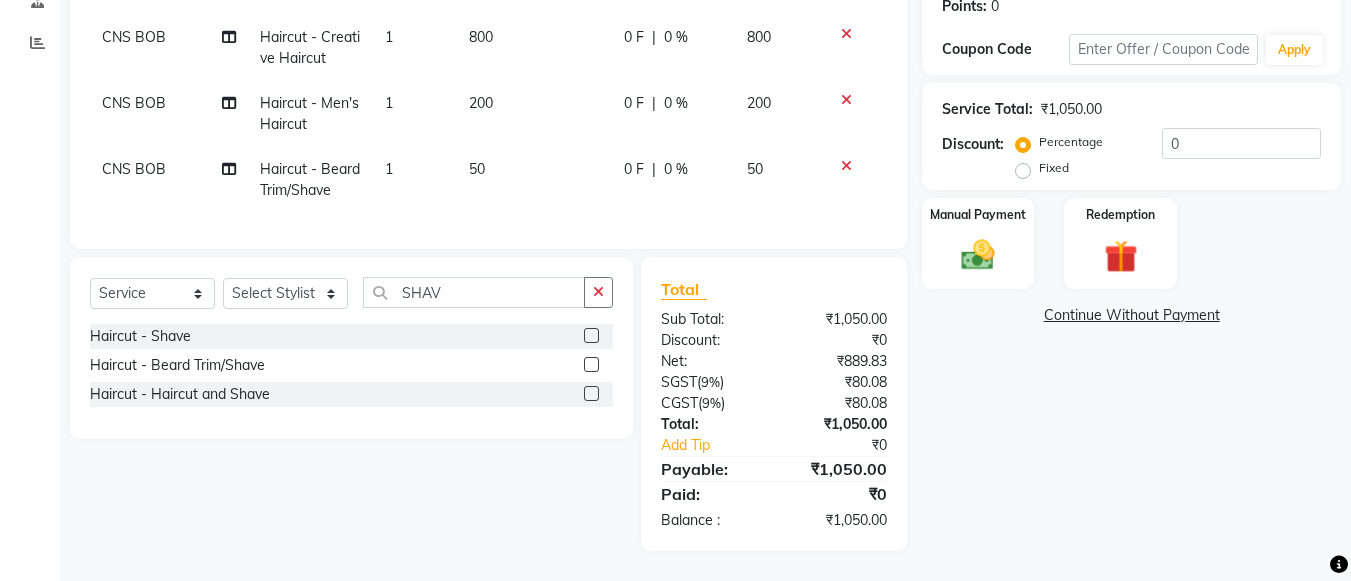 click on "Total Sub Total: ₹1,050.00 Discount: ₹0 Net: ₹889.83 SGST  ( 9% ) ₹80.08 CGST  ( 9% ) ₹80.08 Total: ₹1,050.00 Add Tip ₹0 Payable: ₹1,050.00 Paid: ₹0 Balance   : ₹1,050.00" 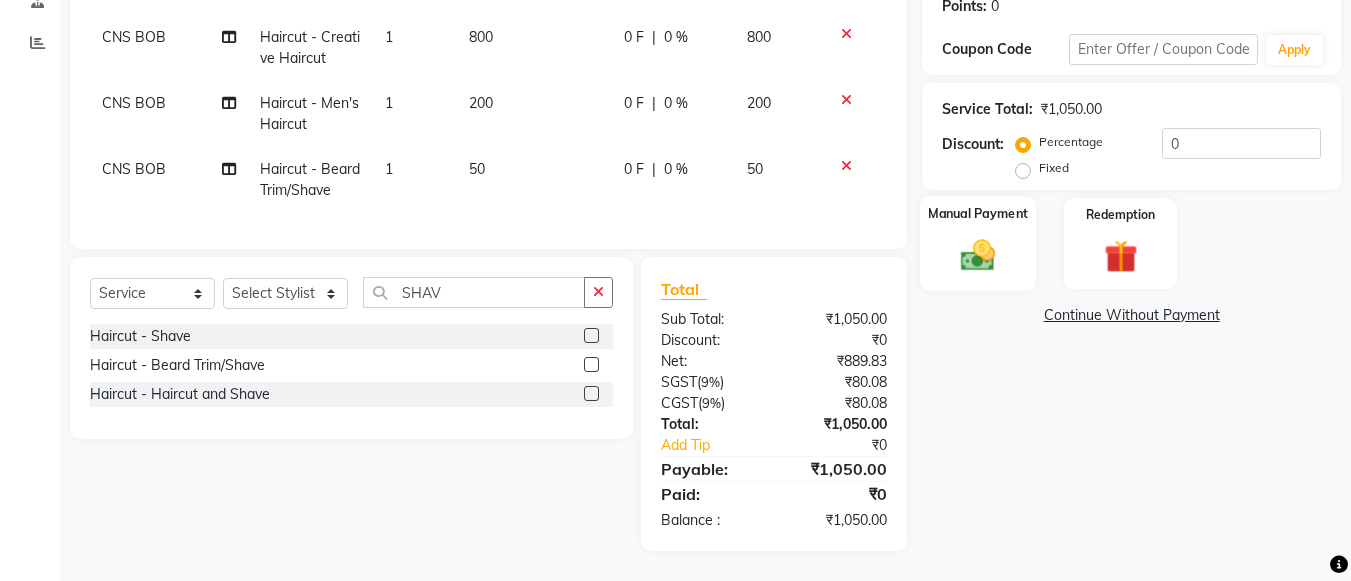 click 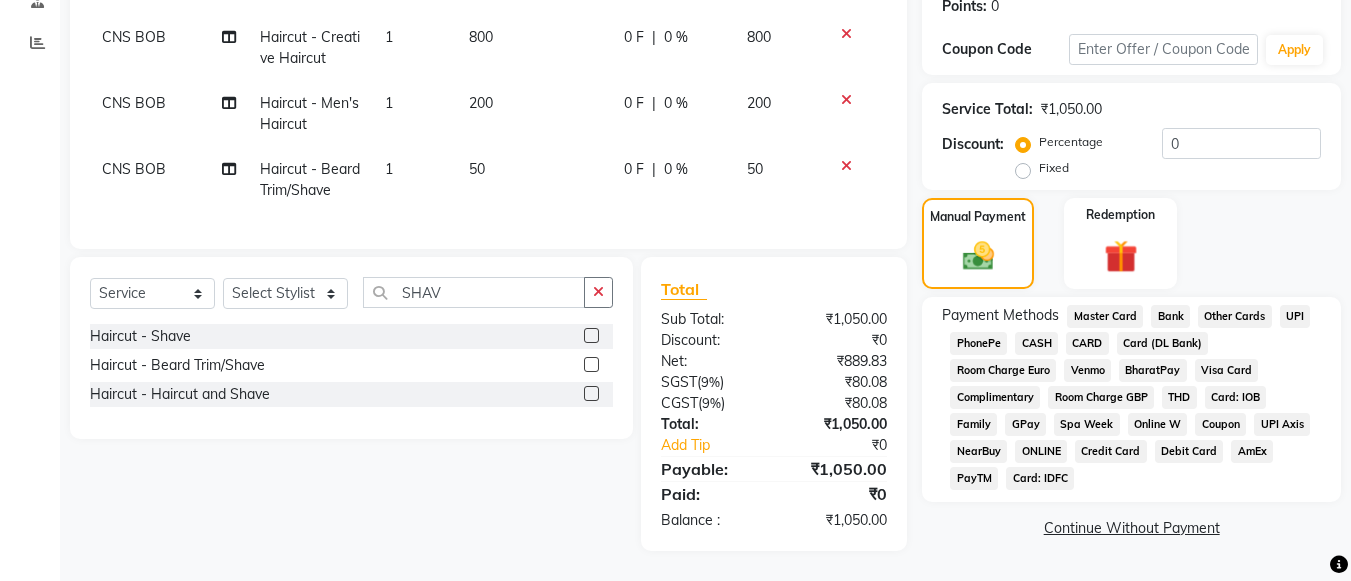 click on "CASH" 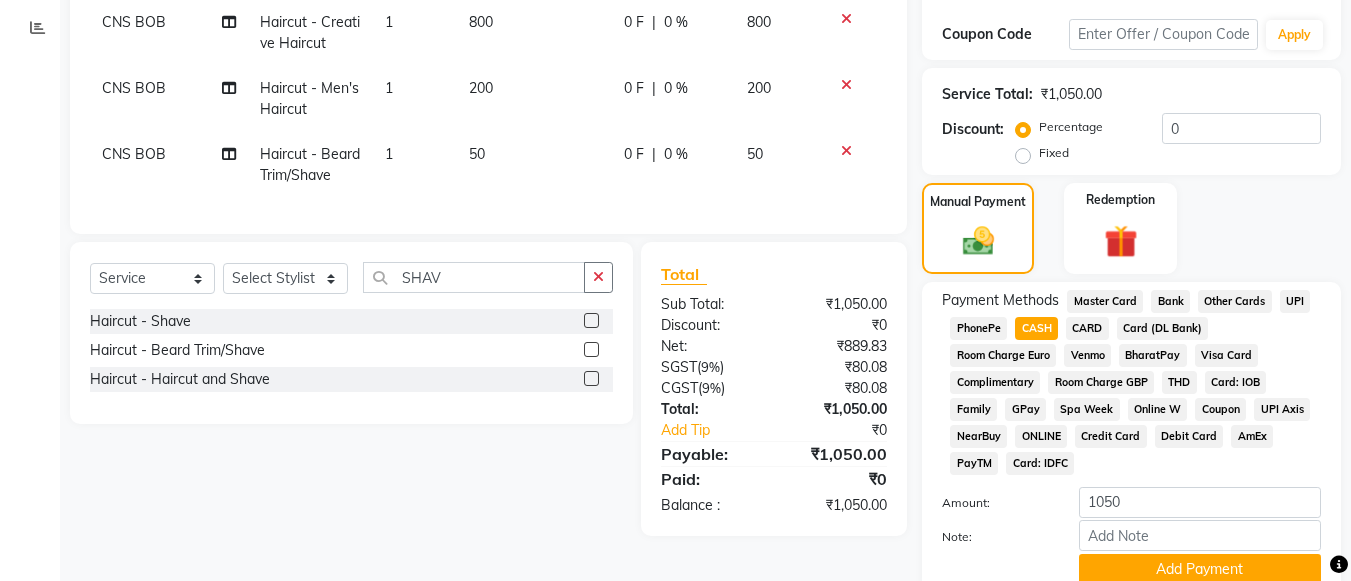 scroll, scrollTop: 349, scrollLeft: 0, axis: vertical 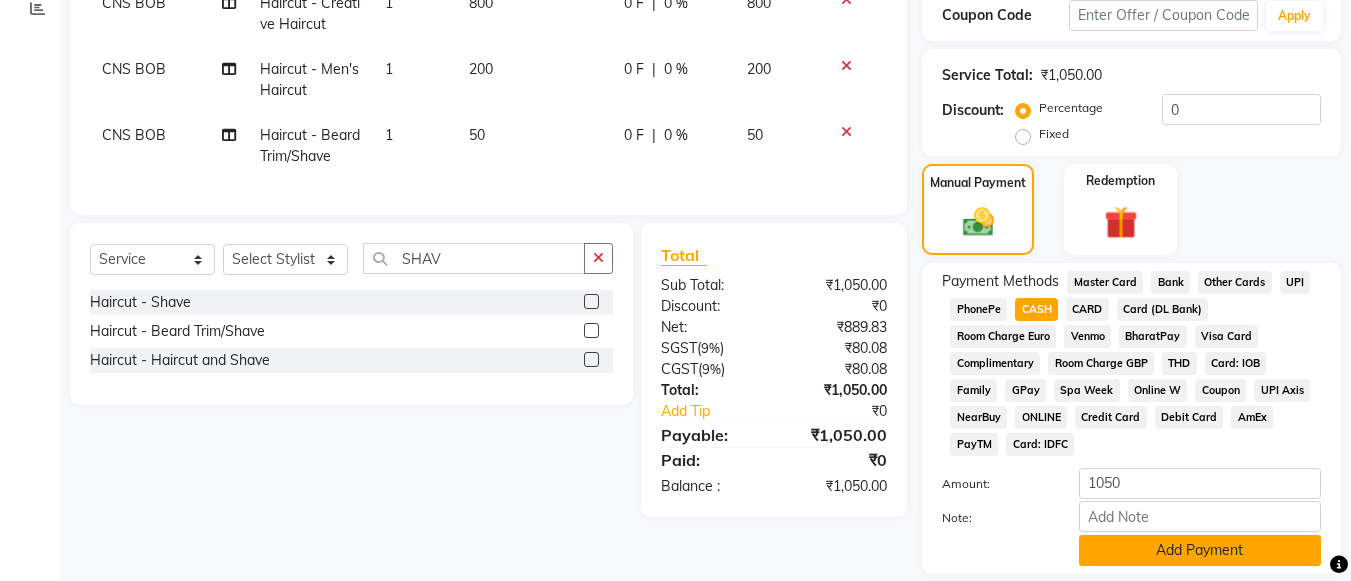 click on "Add Payment" 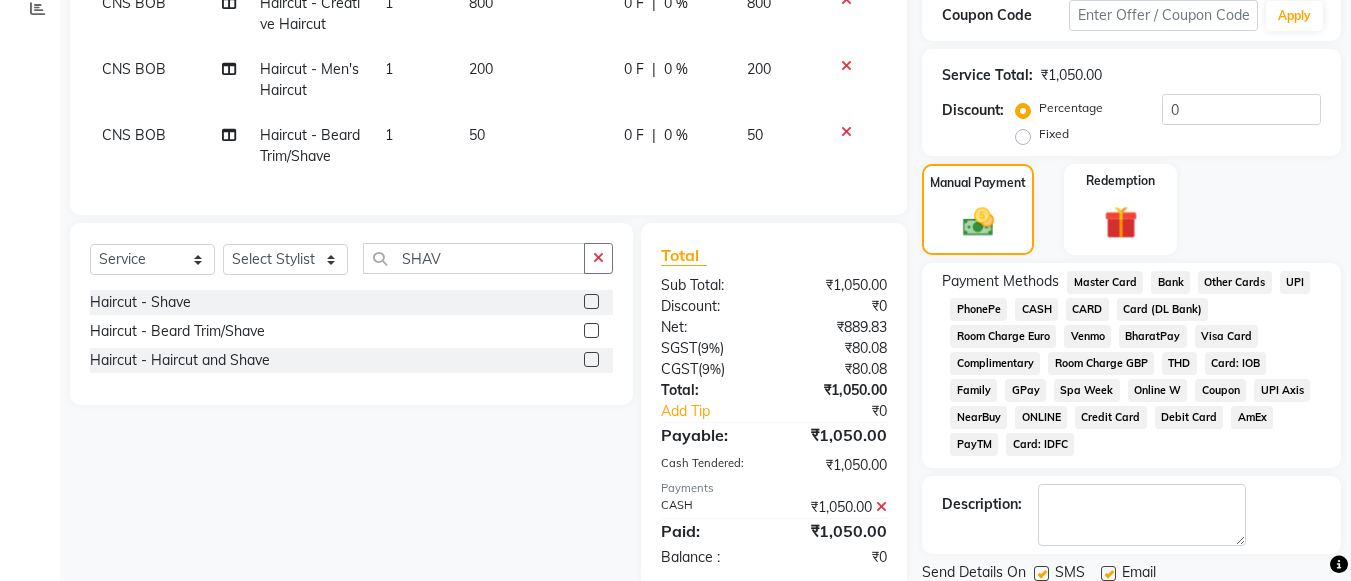 scroll, scrollTop: 420, scrollLeft: 0, axis: vertical 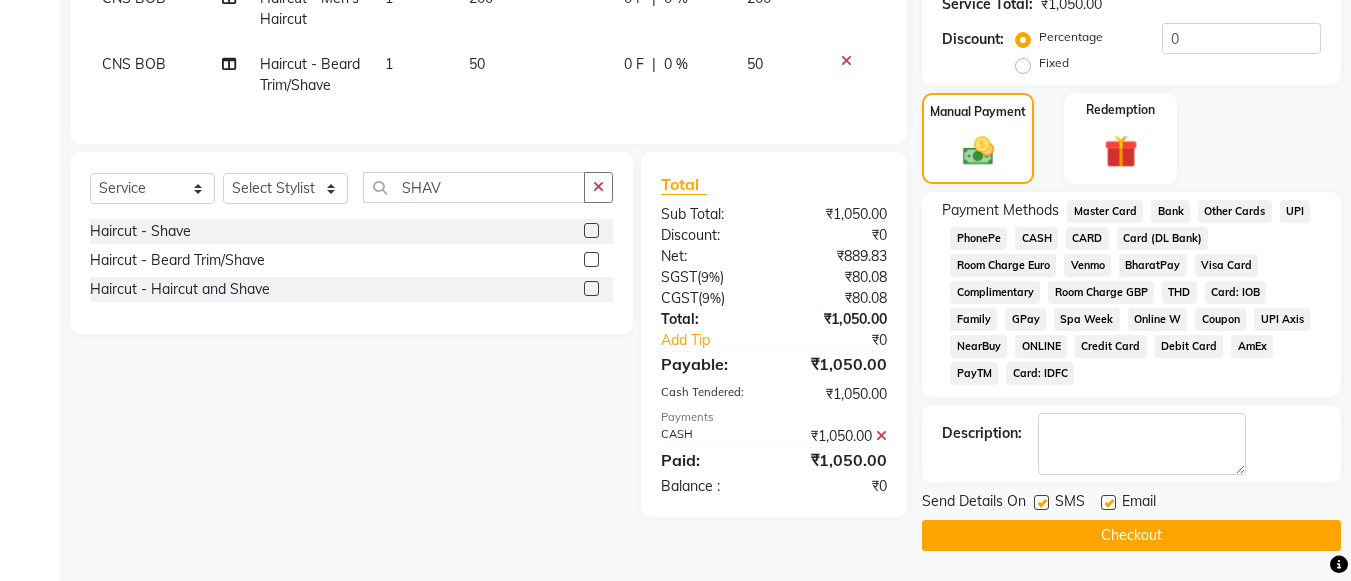 click on "Checkout" 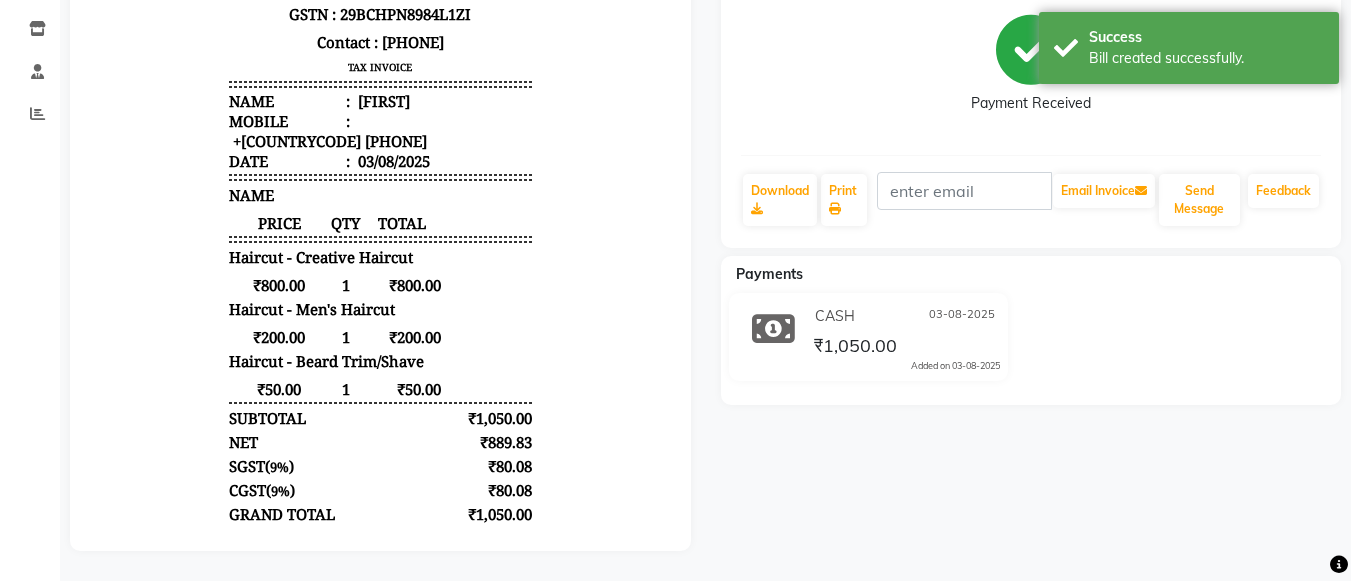 scroll, scrollTop: 88, scrollLeft: 0, axis: vertical 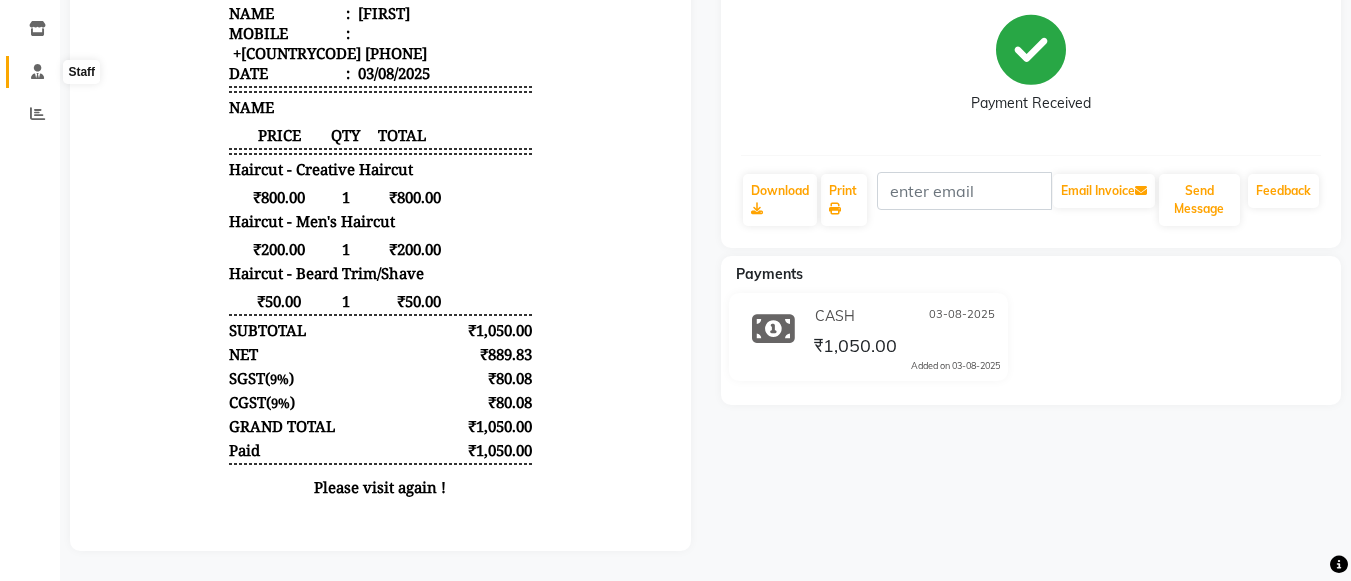click 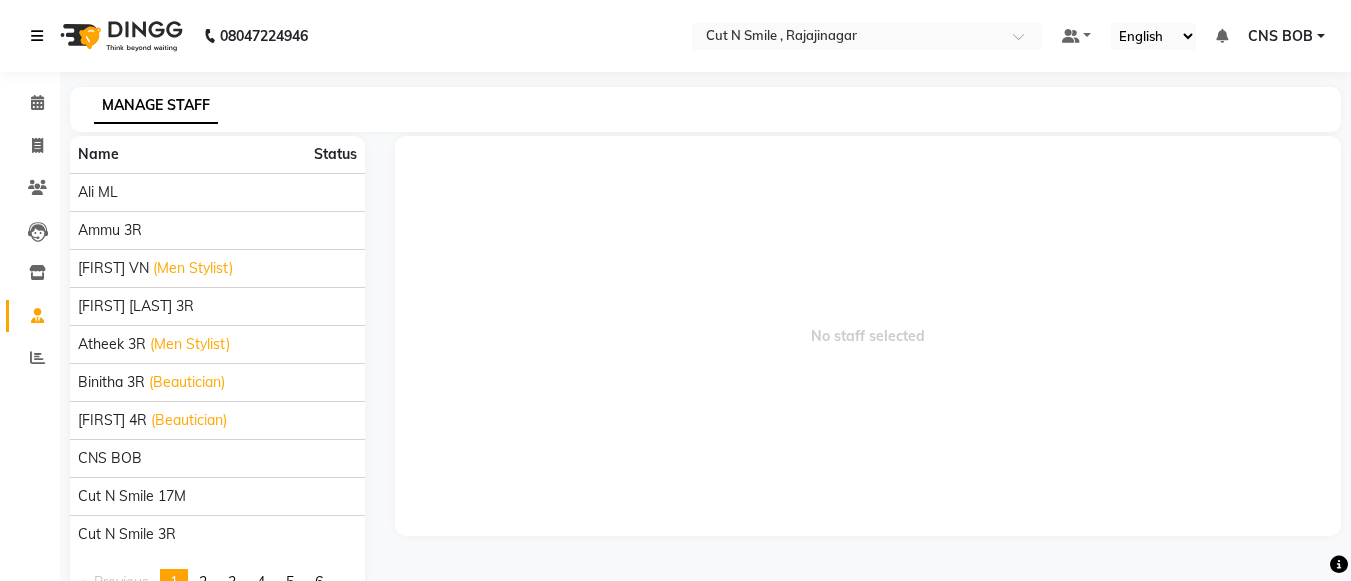 click at bounding box center [41, 36] 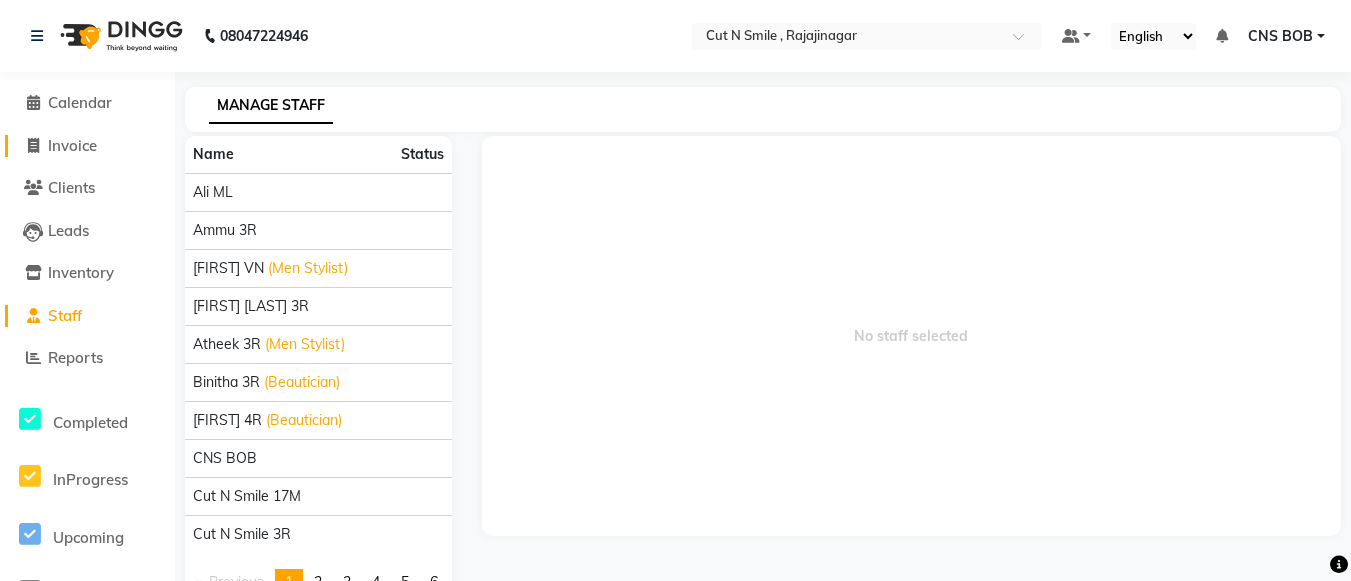 click 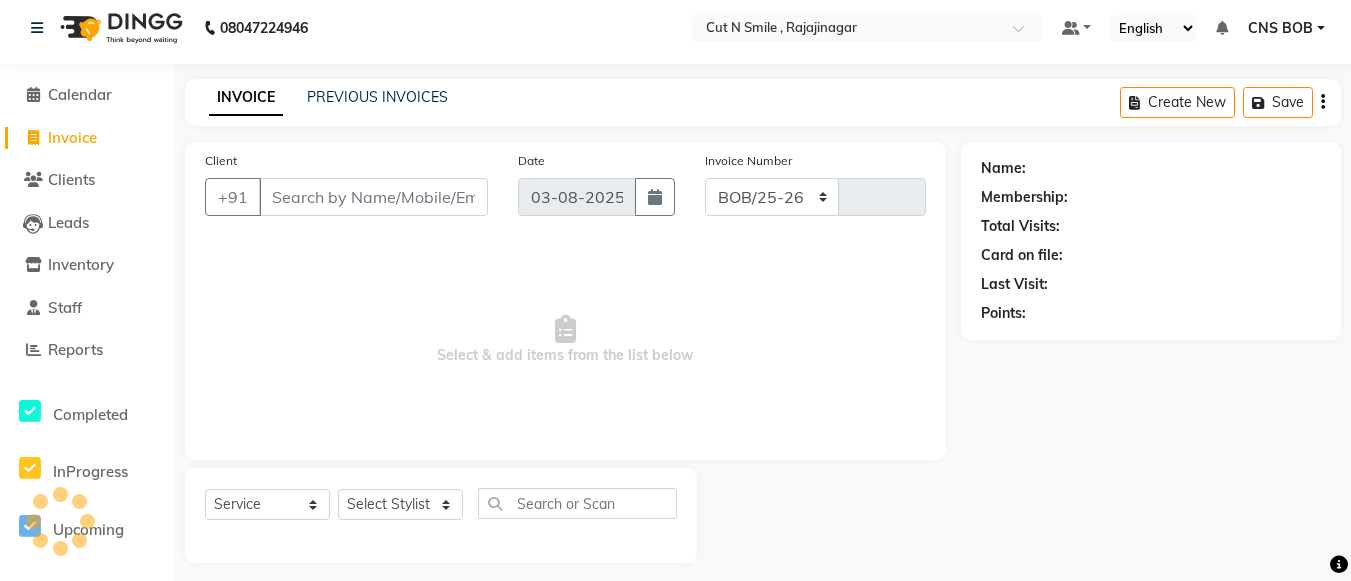 select on "7187" 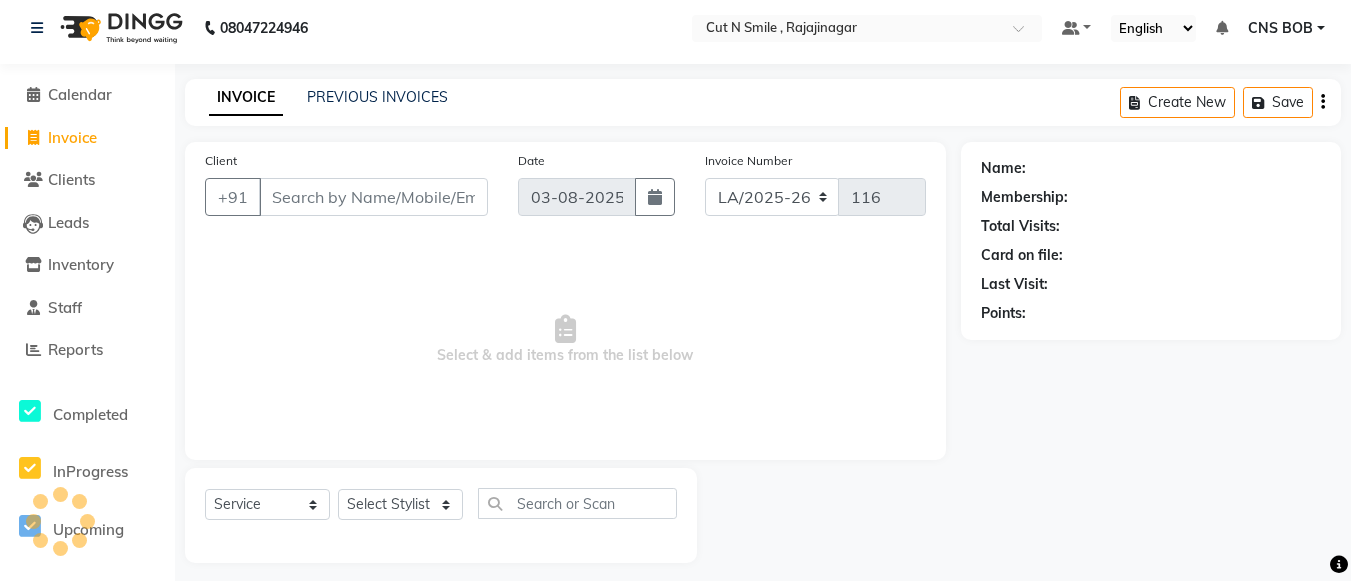 scroll, scrollTop: 20, scrollLeft: 0, axis: vertical 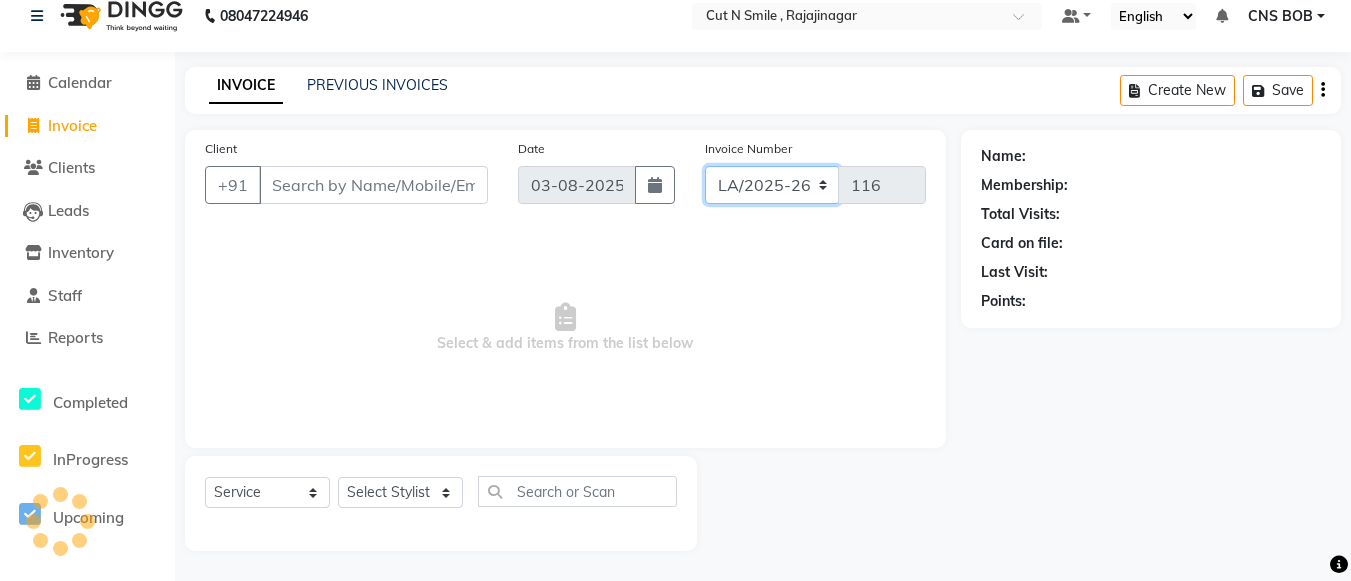 click on "BOB/25-26 LA/2025-26 SH/25 CH/25 SA/25" 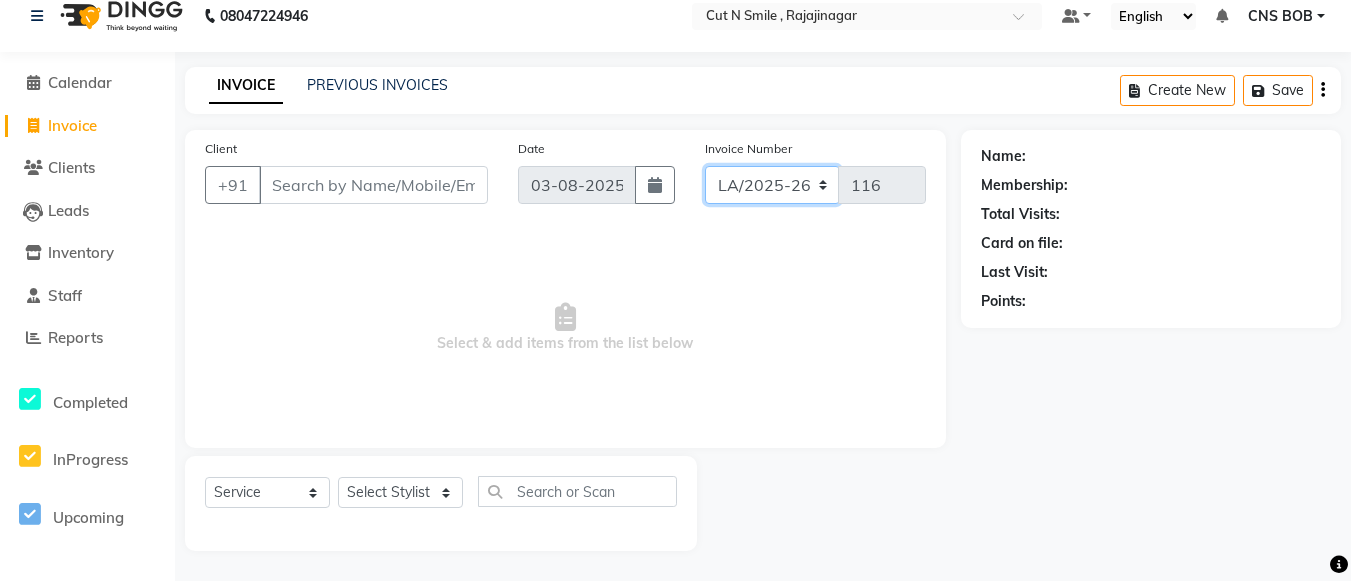 select on "8154" 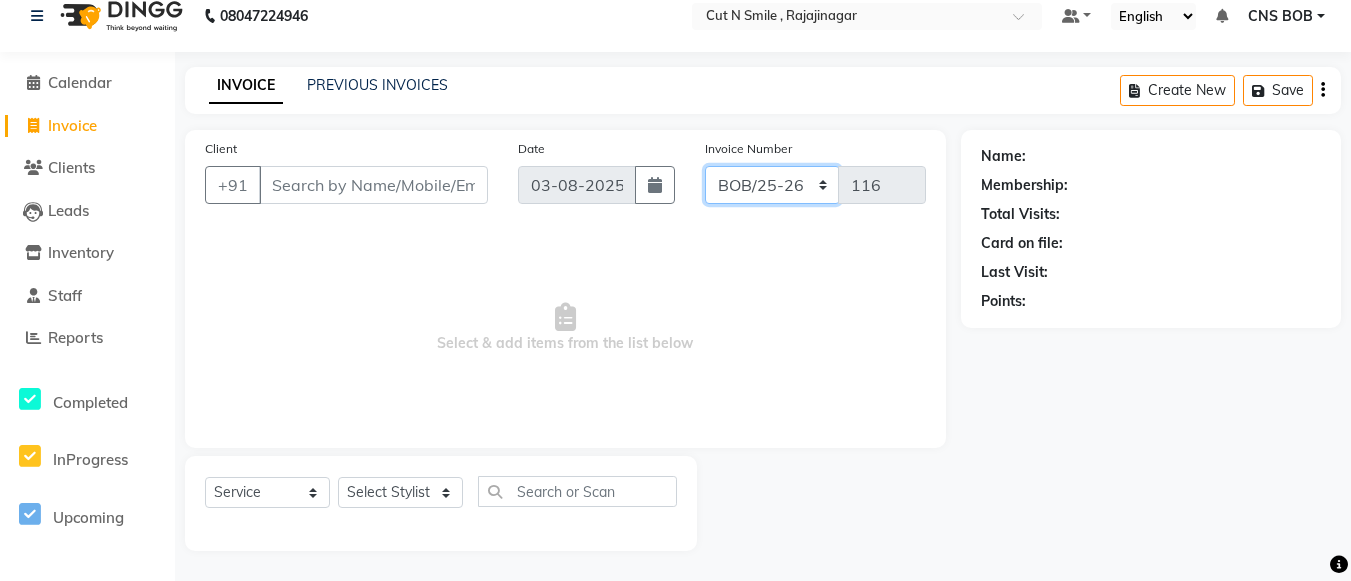 click on "BOB/25-26 LA/2025-26 SH/25 CH/25 SA/25" 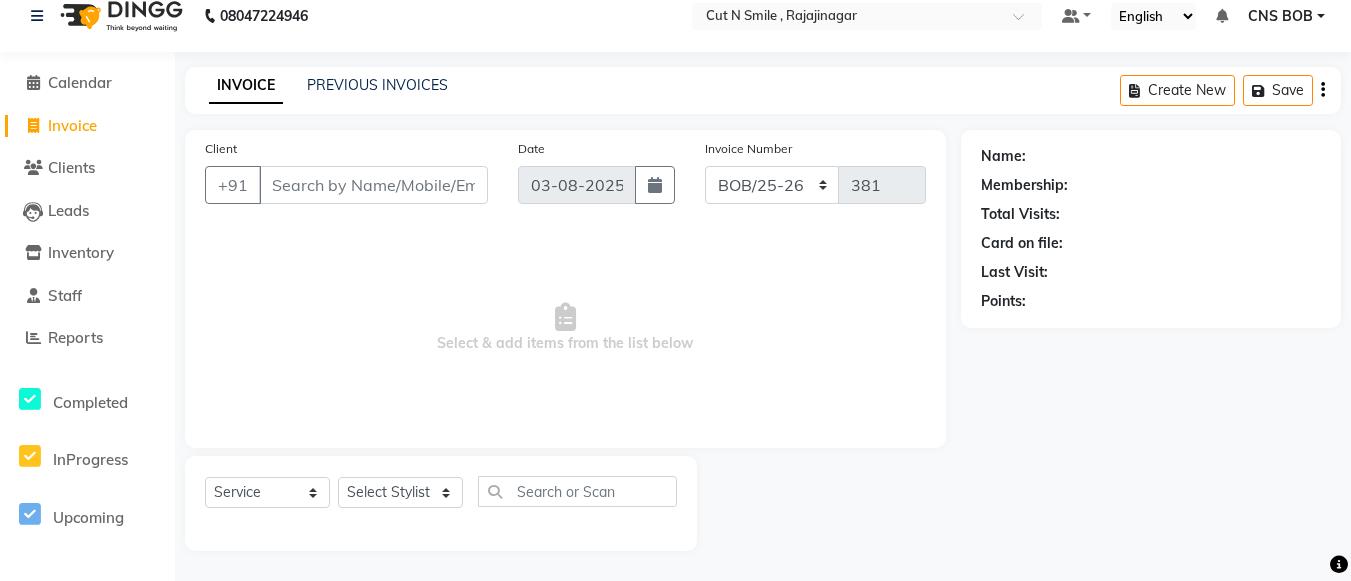 click on "Client +91" 